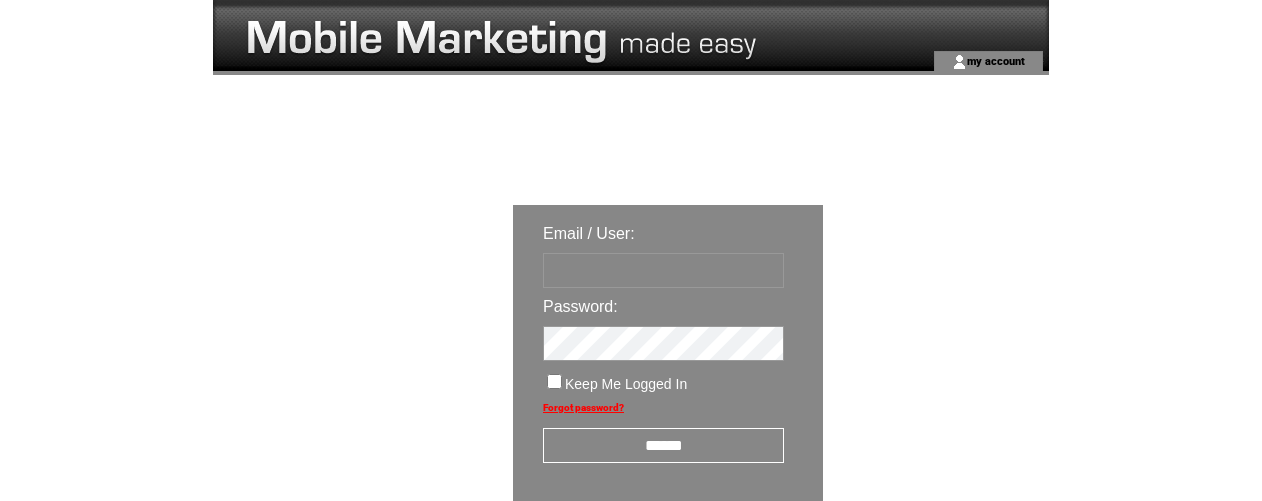 scroll, scrollTop: 0, scrollLeft: 0, axis: both 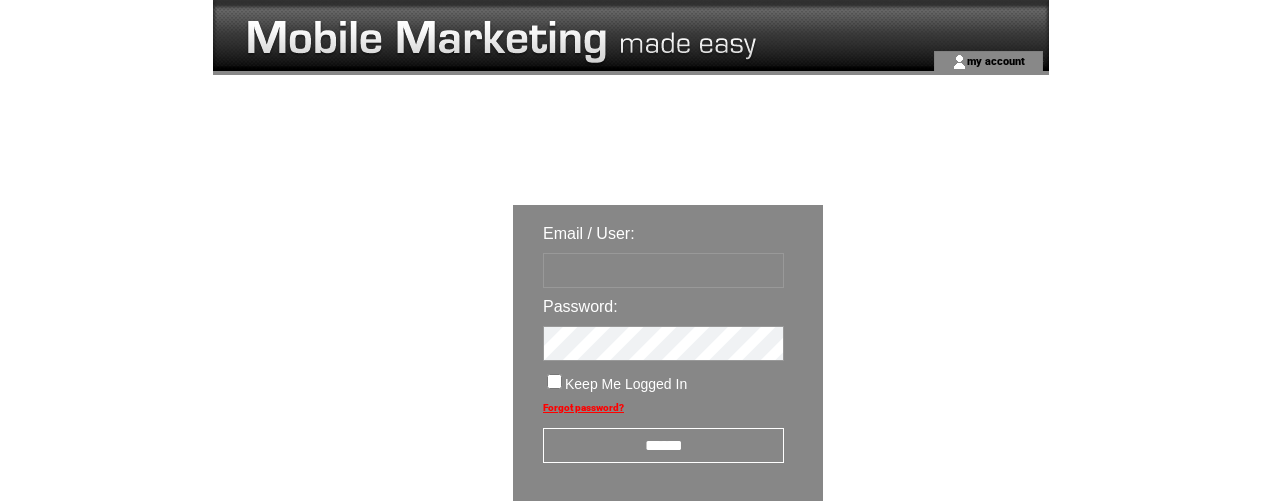 type on "********" 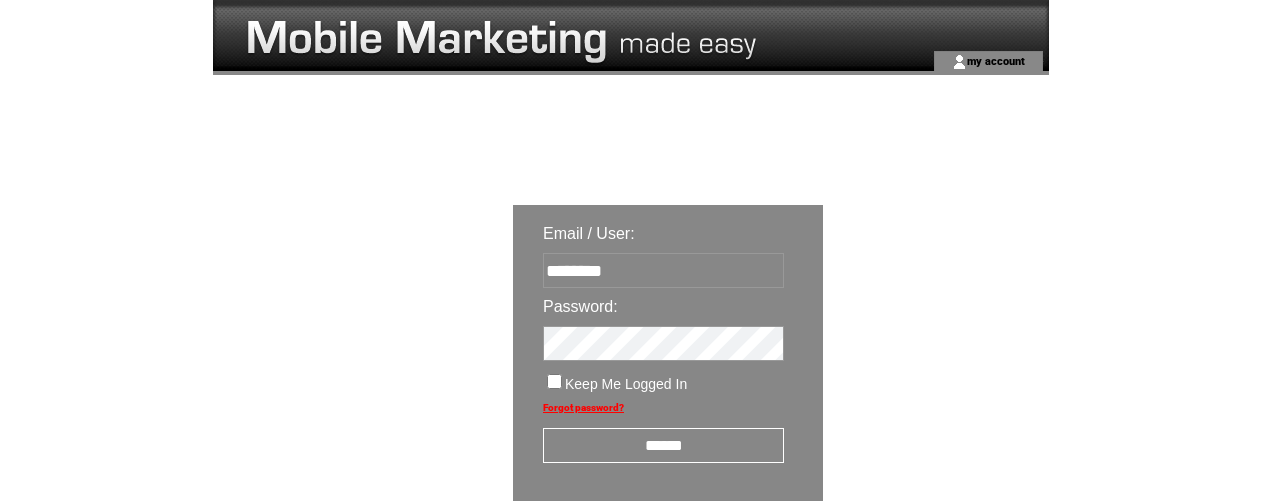 click on "******" at bounding box center (663, 445) 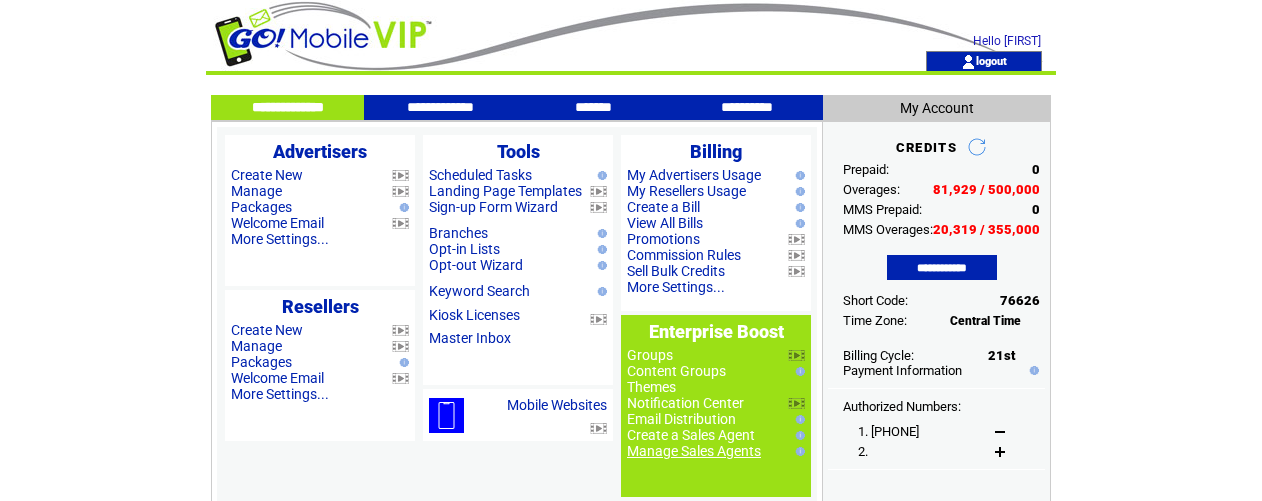 scroll, scrollTop: 0, scrollLeft: 0, axis: both 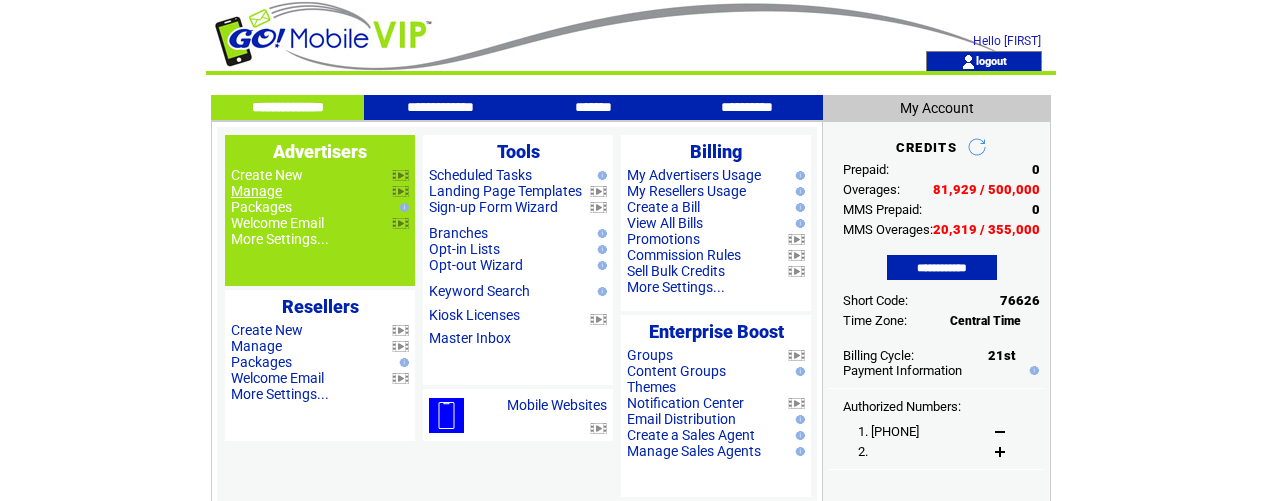 click on "Manage" at bounding box center [256, 191] 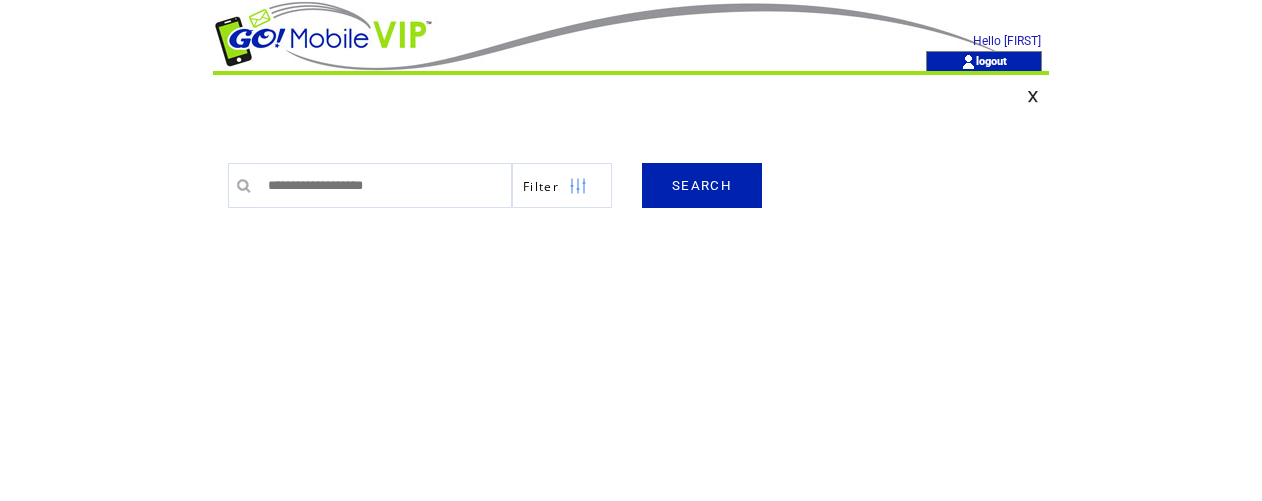 scroll, scrollTop: 0, scrollLeft: 0, axis: both 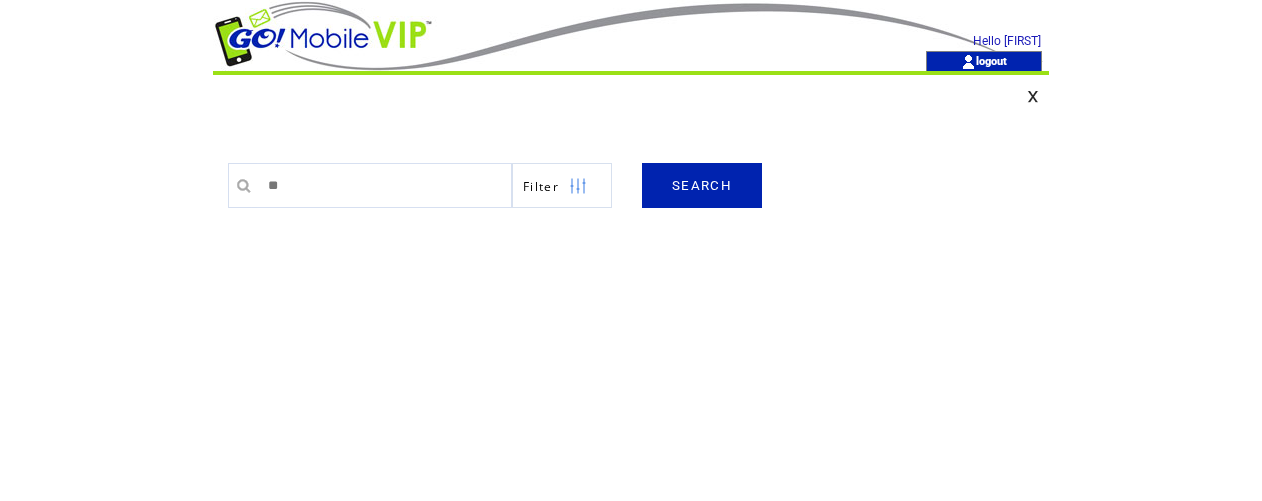 type on "**" 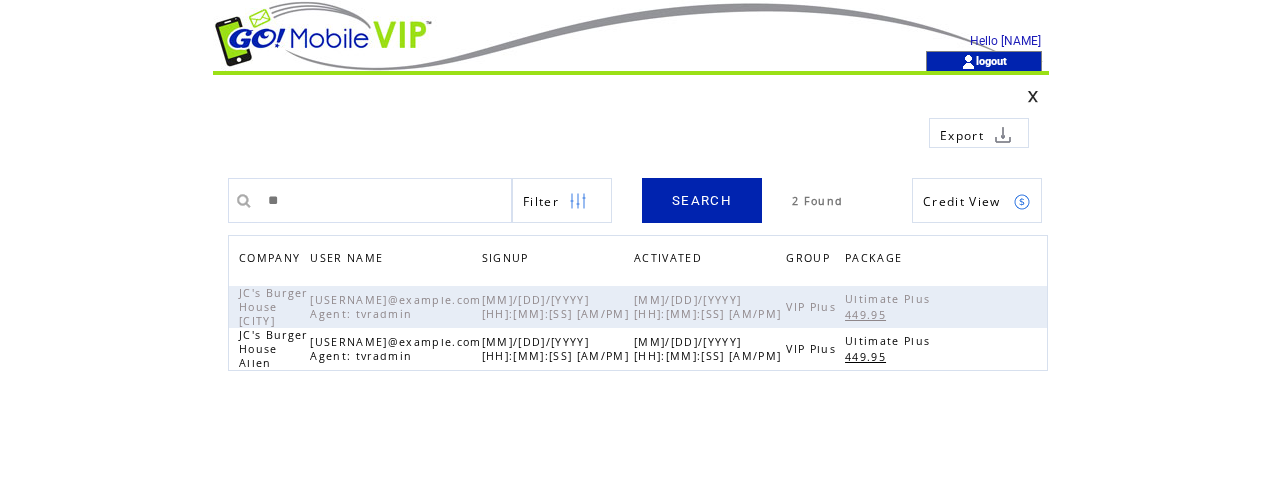 scroll, scrollTop: 0, scrollLeft: 0, axis: both 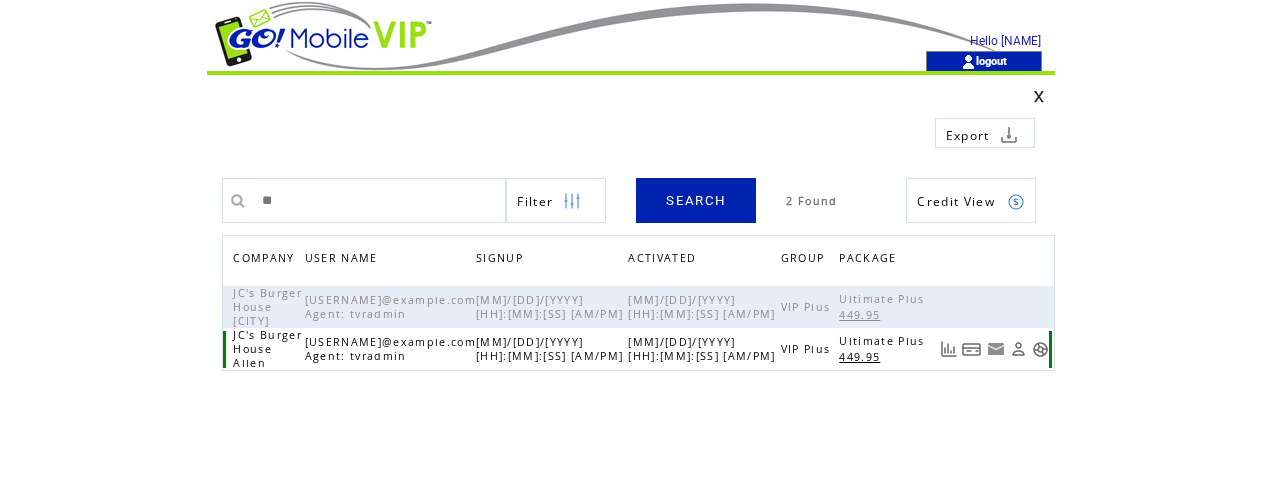 click at bounding box center [1040, 349] 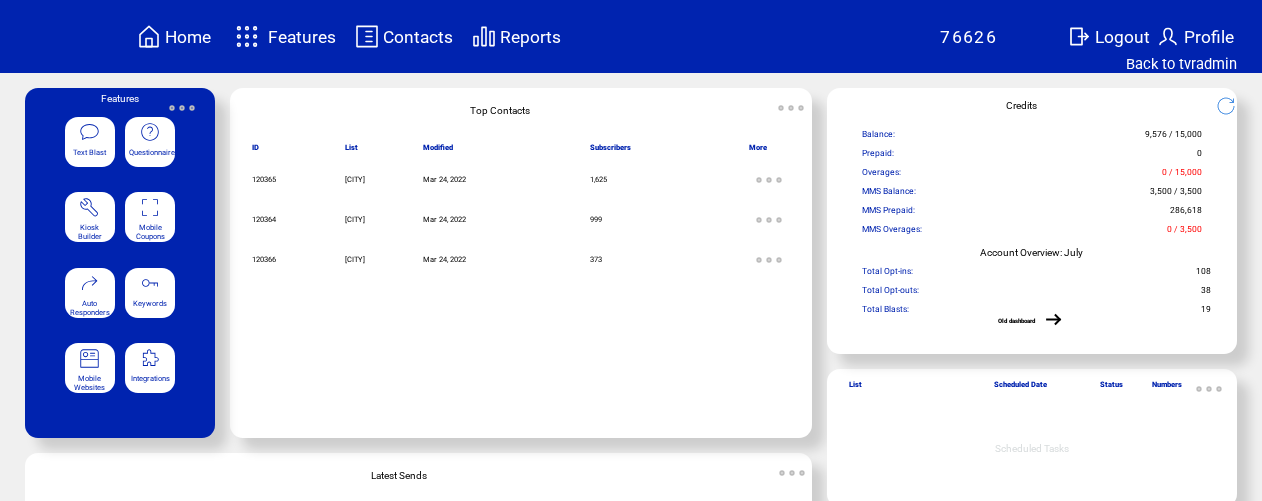 scroll, scrollTop: 0, scrollLeft: 0, axis: both 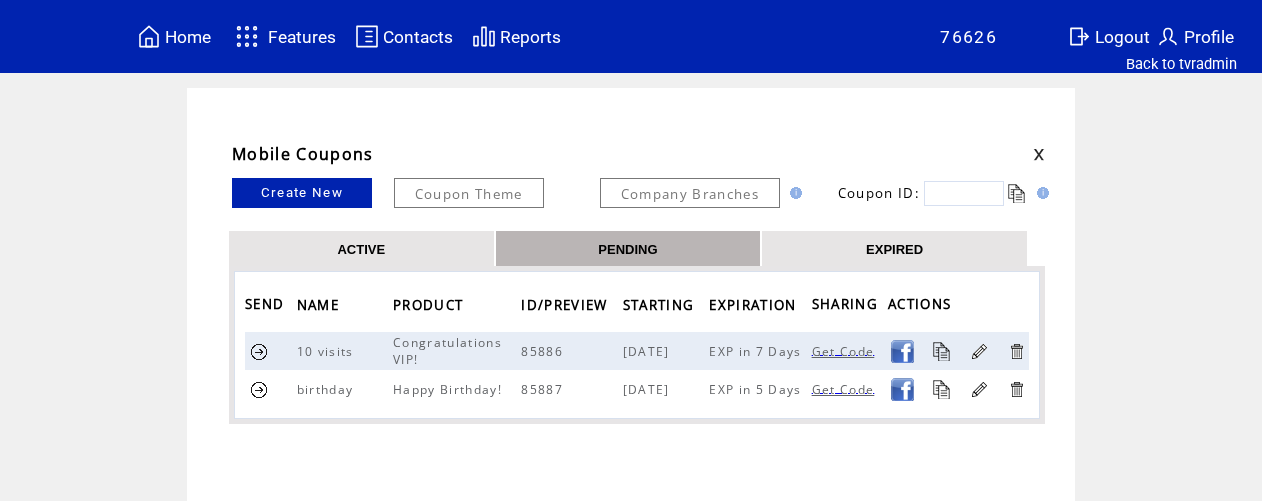 click on "EXPIRED" at bounding box center (894, 248) 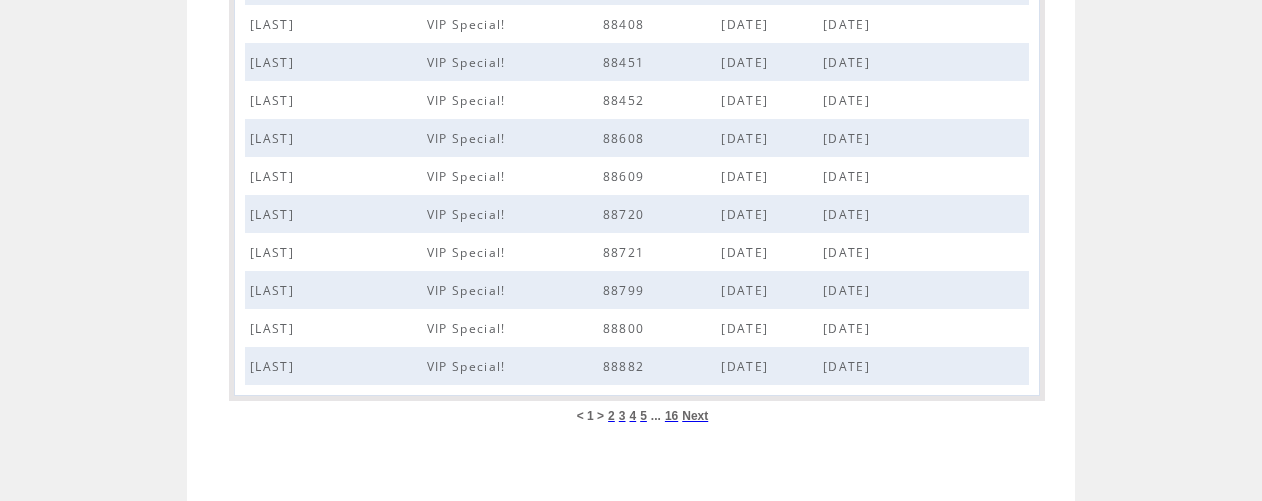 scroll, scrollTop: 909, scrollLeft: 0, axis: vertical 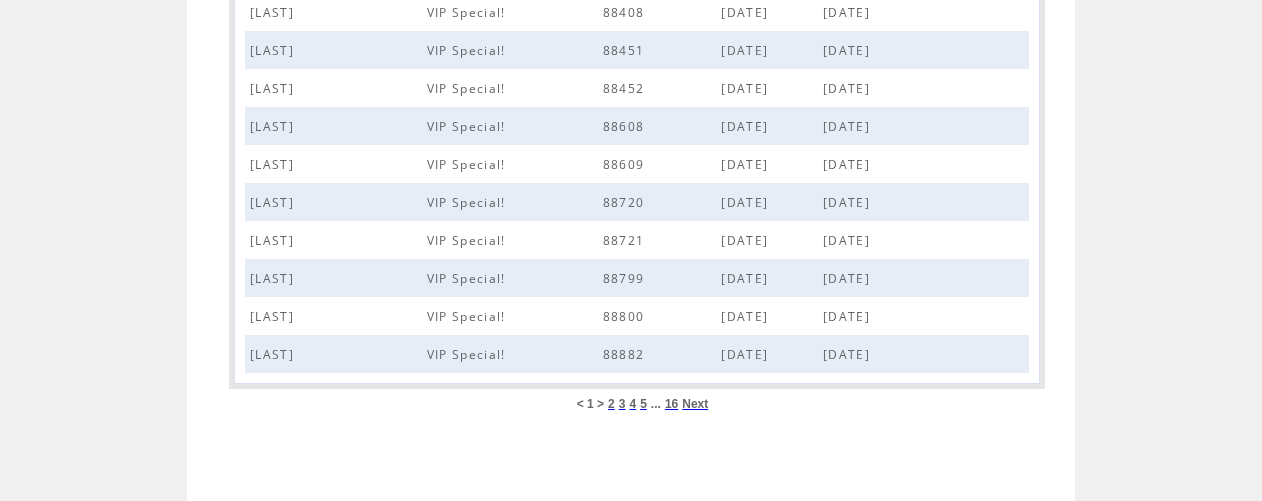 click on "16" at bounding box center (671, 404) 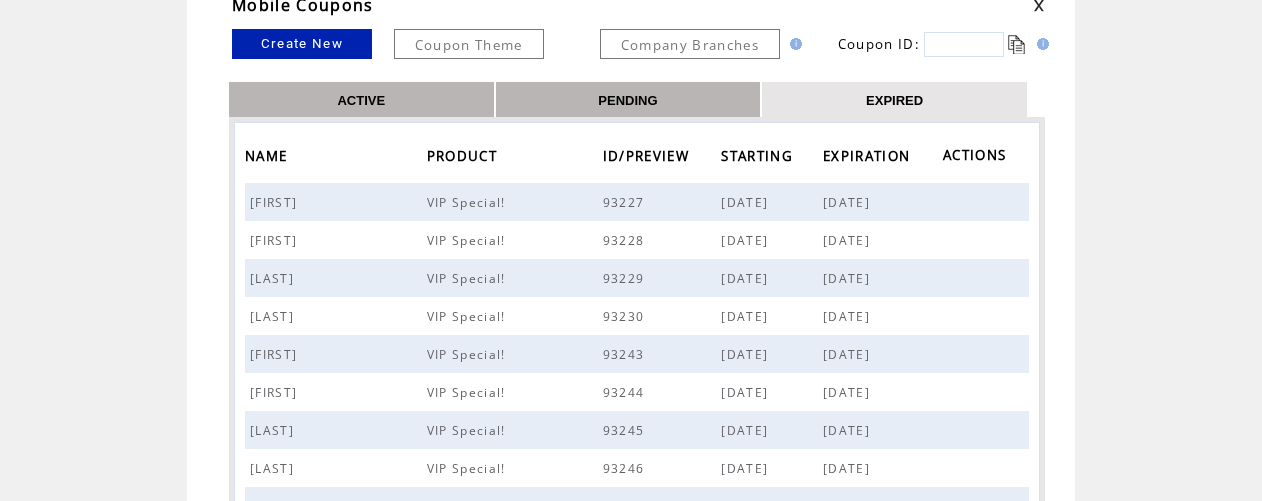 scroll, scrollTop: 148, scrollLeft: 0, axis: vertical 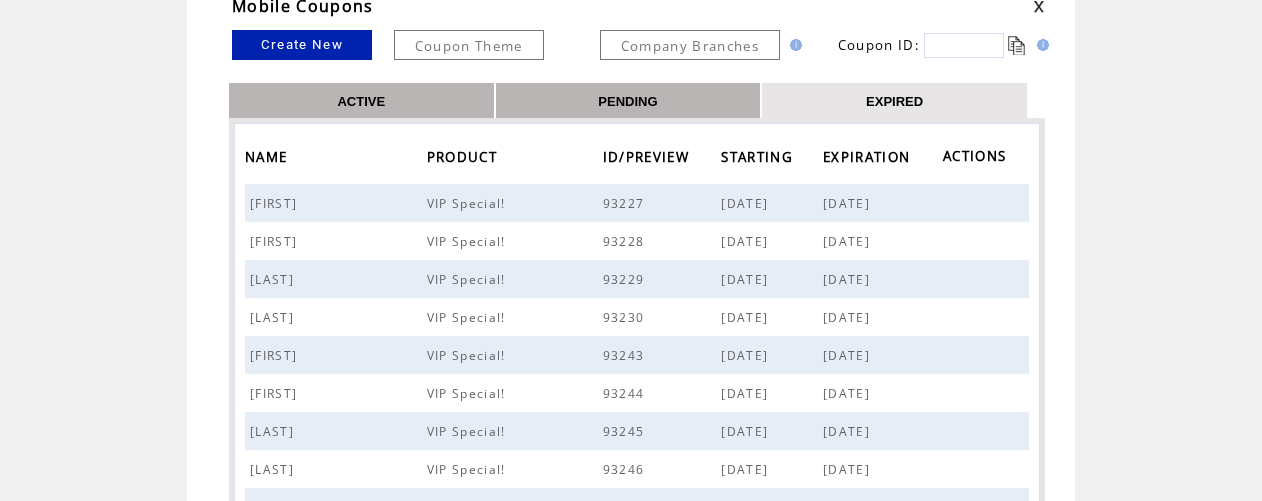 click at bounding box center (964, 45) 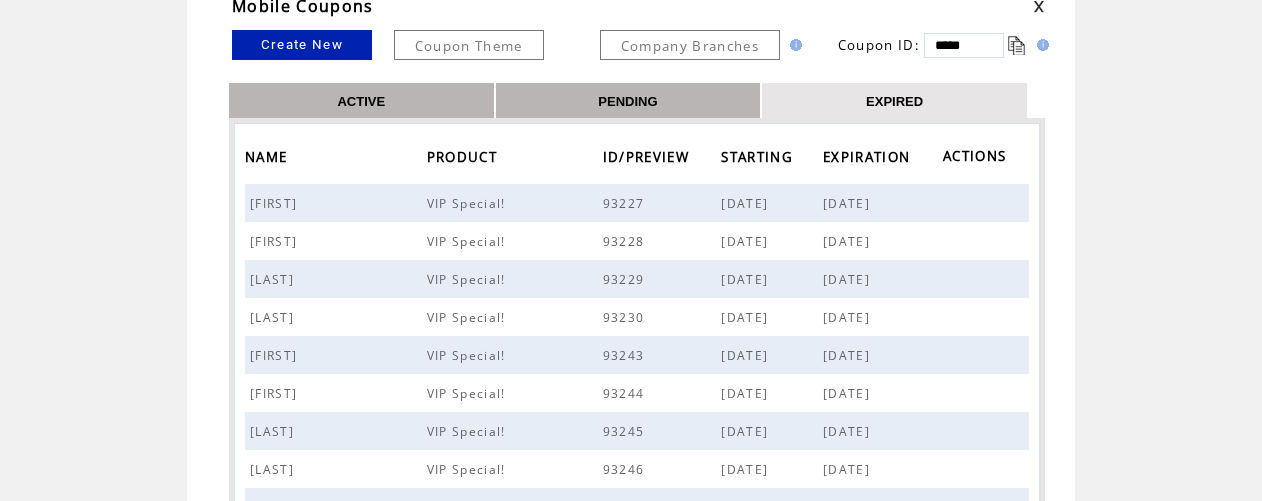 type on "*****" 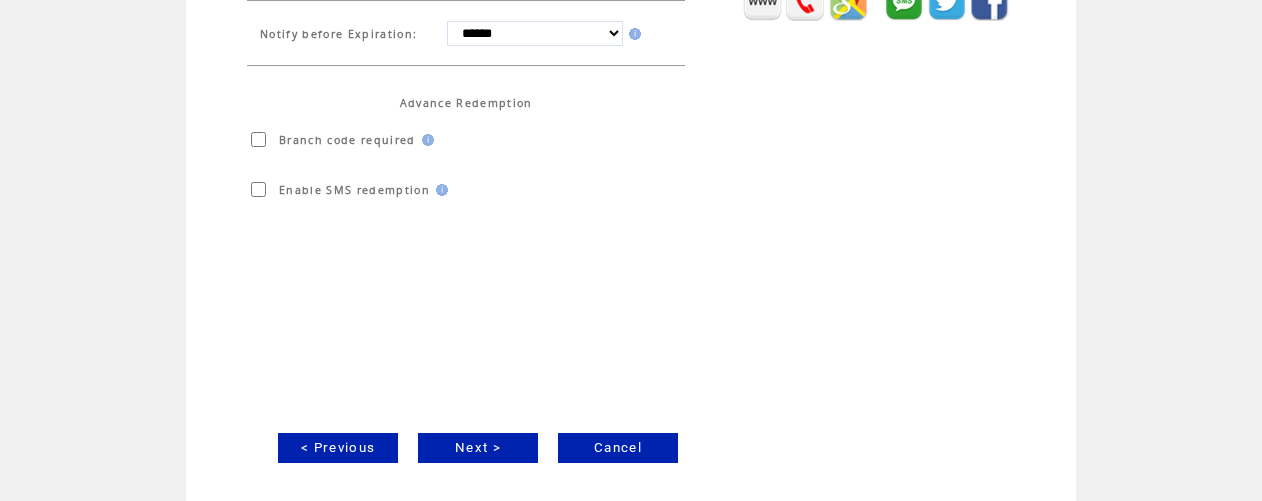 scroll, scrollTop: 672, scrollLeft: 0, axis: vertical 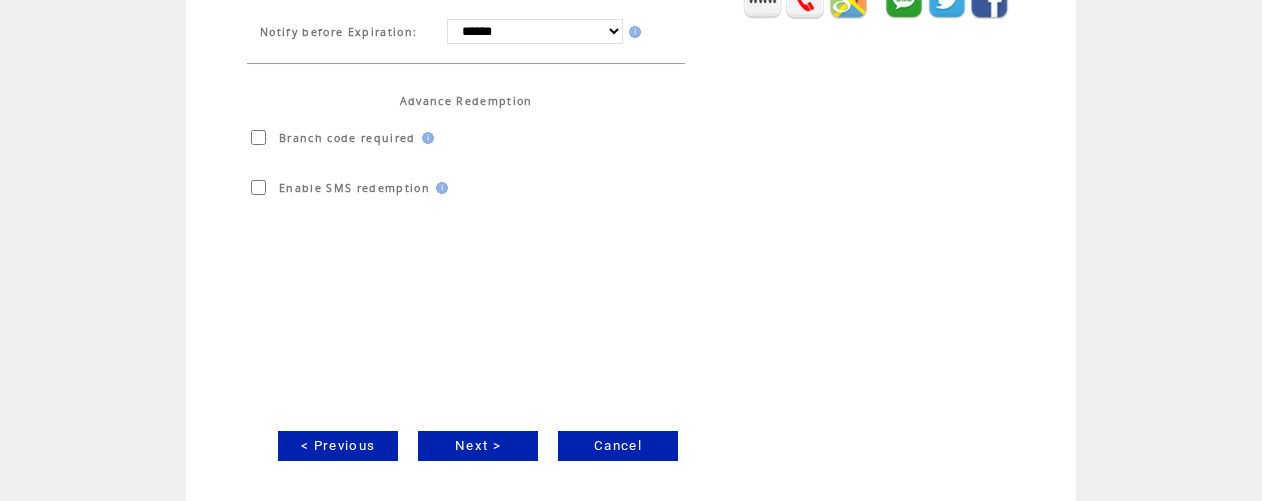 click on "Next >" at bounding box center [478, 446] 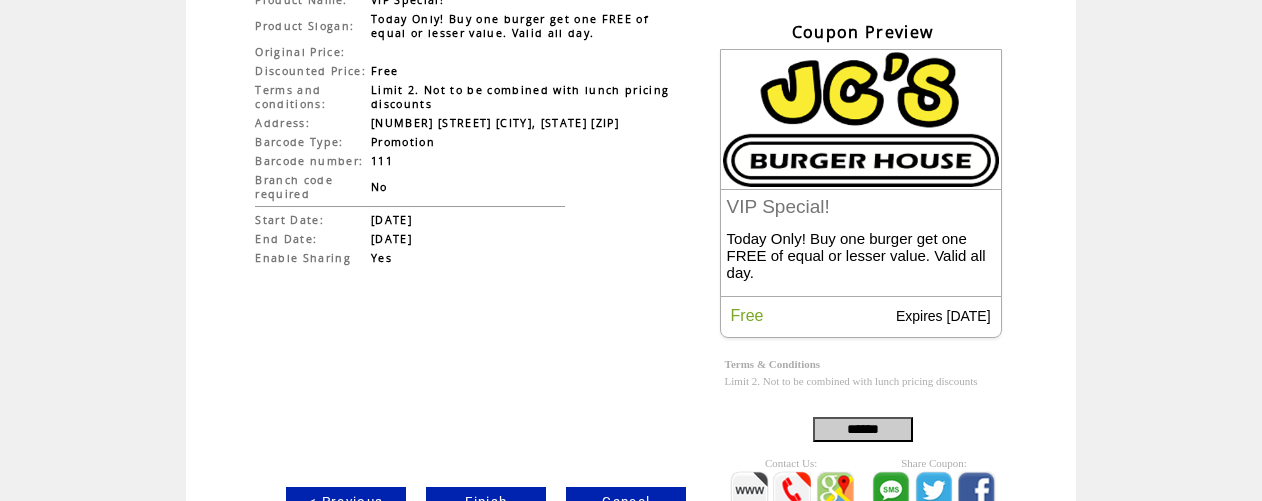 scroll, scrollTop: 246, scrollLeft: 0, axis: vertical 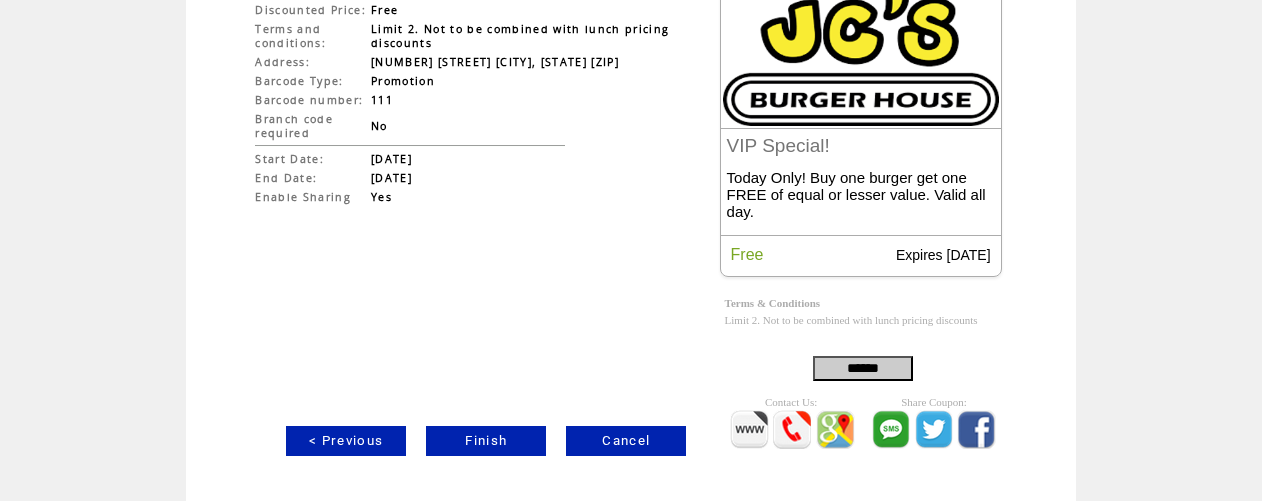 click on "Finish" at bounding box center [486, 441] 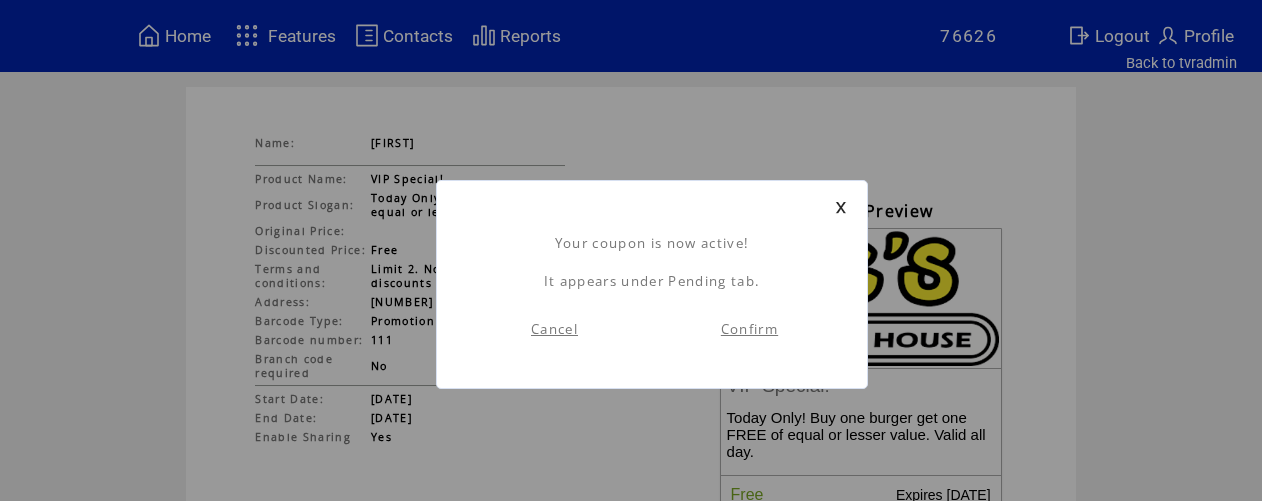 click on "Confirm" at bounding box center [749, 329] 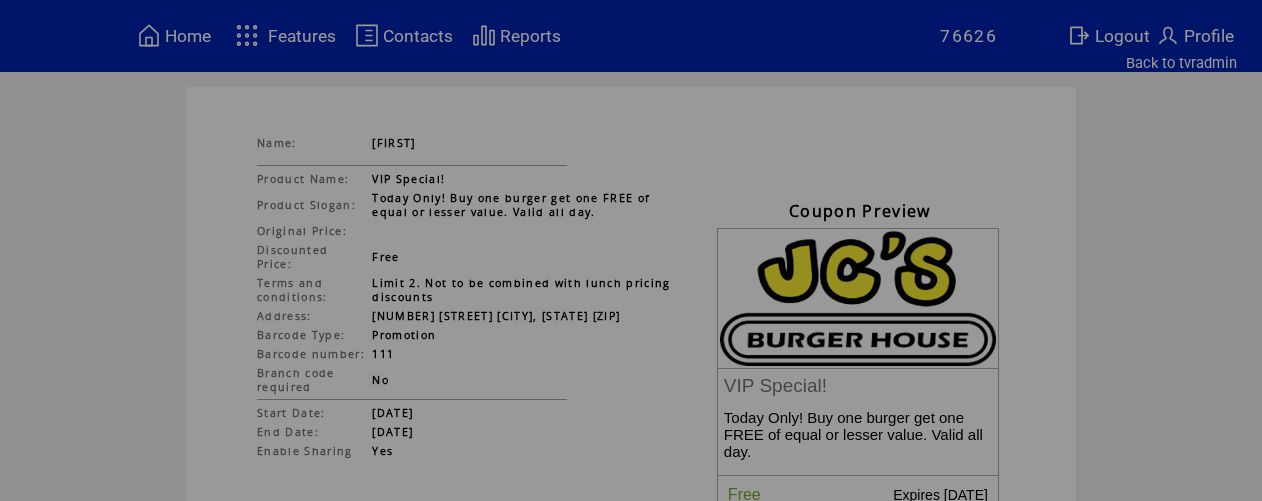 scroll, scrollTop: 0, scrollLeft: 0, axis: both 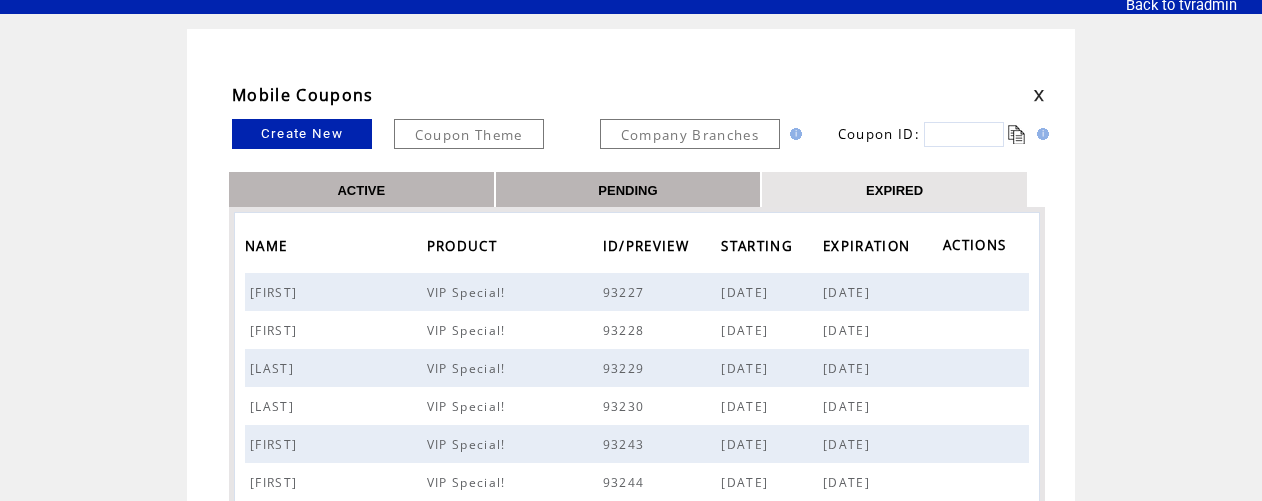 click at bounding box center (964, 134) 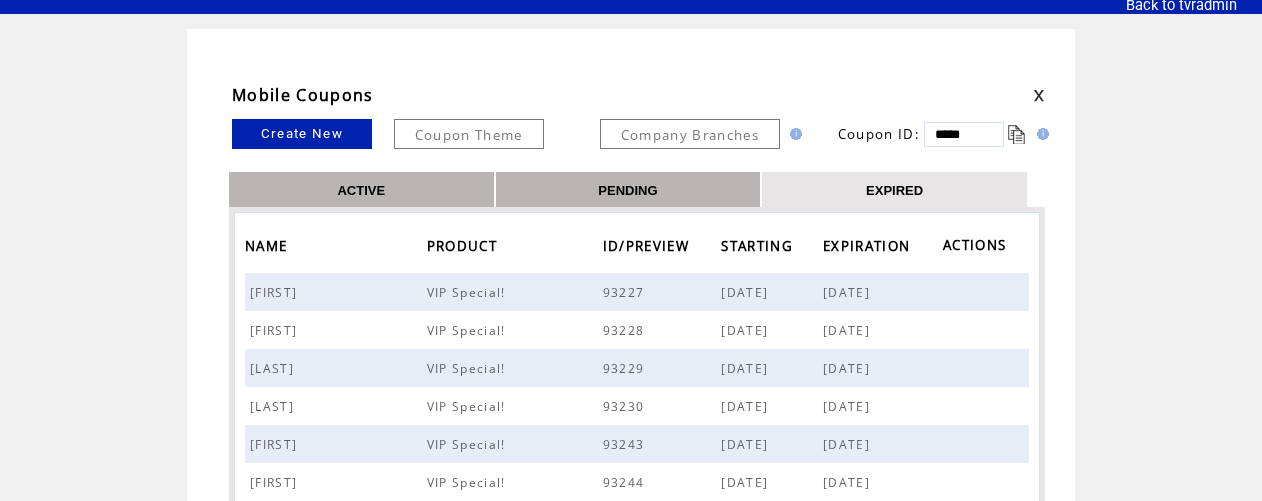 type on "*****" 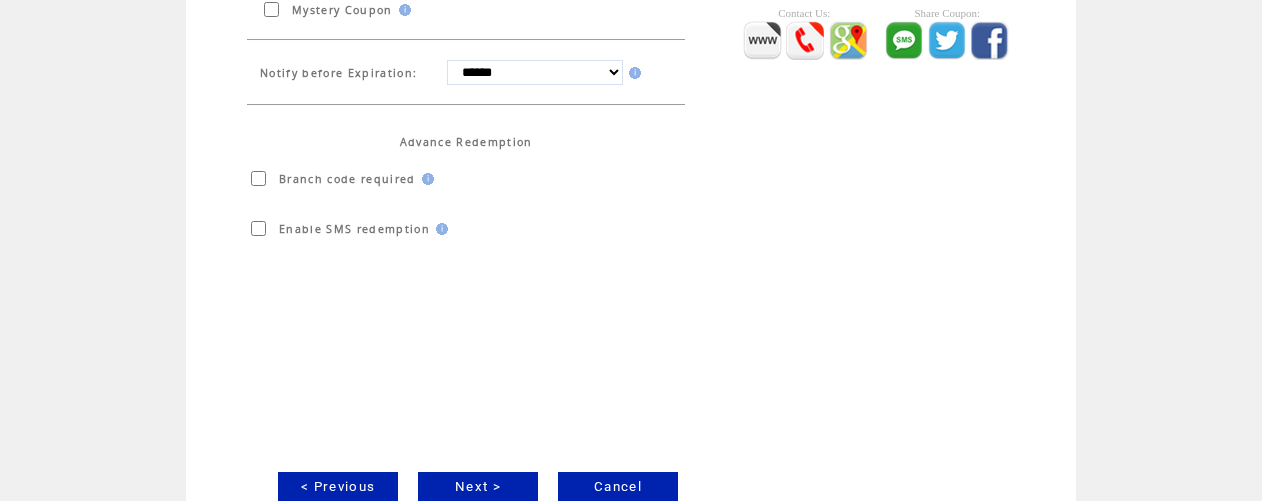 scroll, scrollTop: 672, scrollLeft: 0, axis: vertical 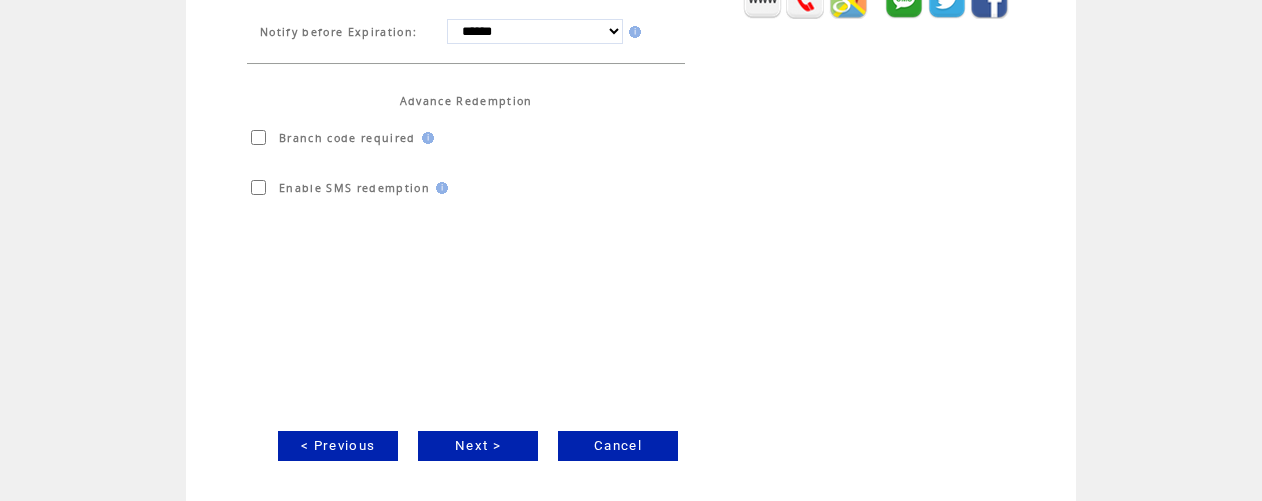 click on "Next >" at bounding box center (478, 446) 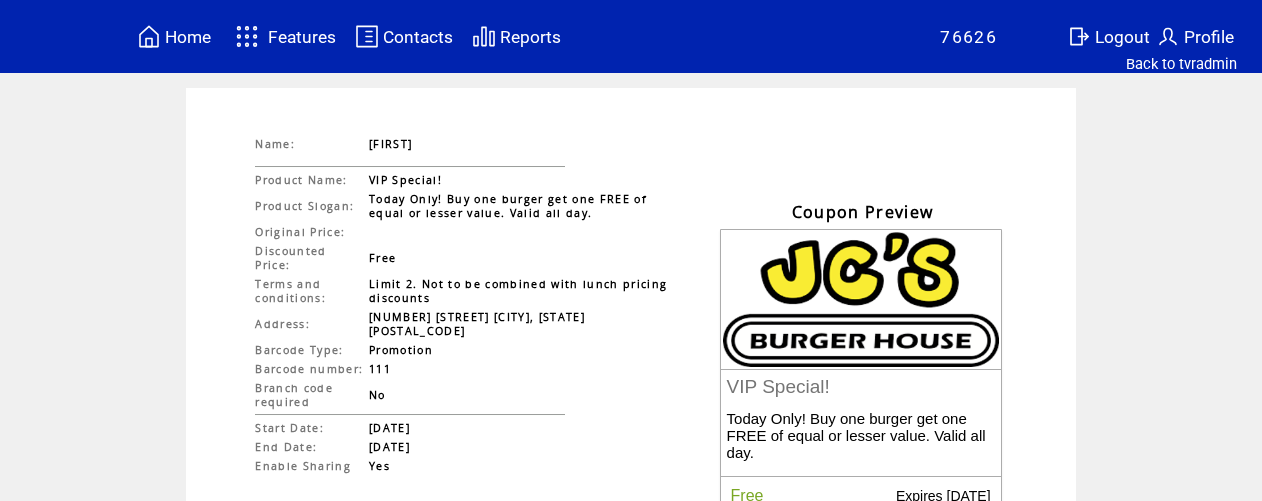 scroll, scrollTop: 246, scrollLeft: 0, axis: vertical 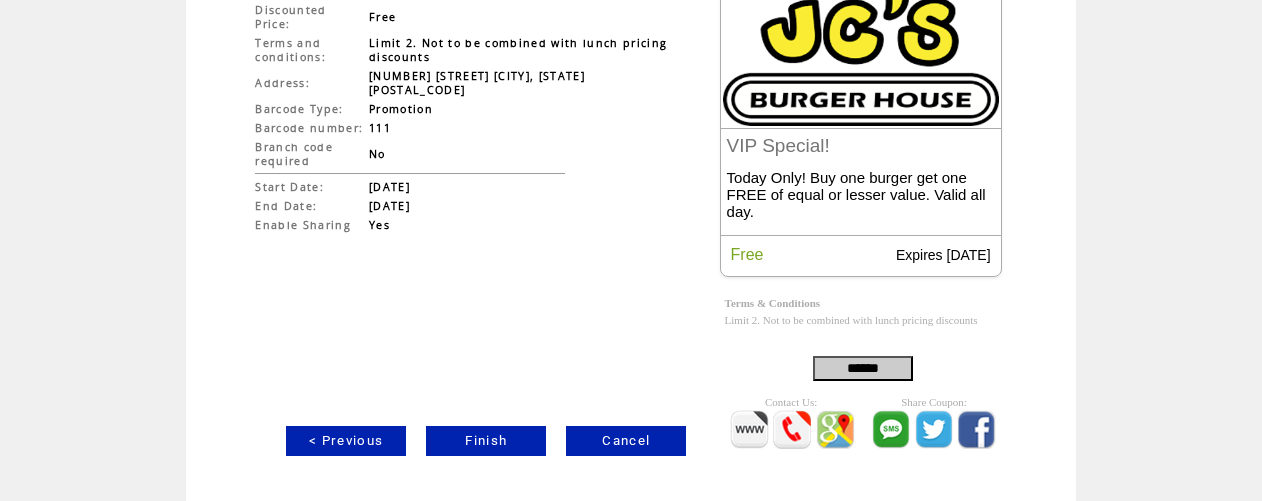 click on "Finish" at bounding box center (486, 441) 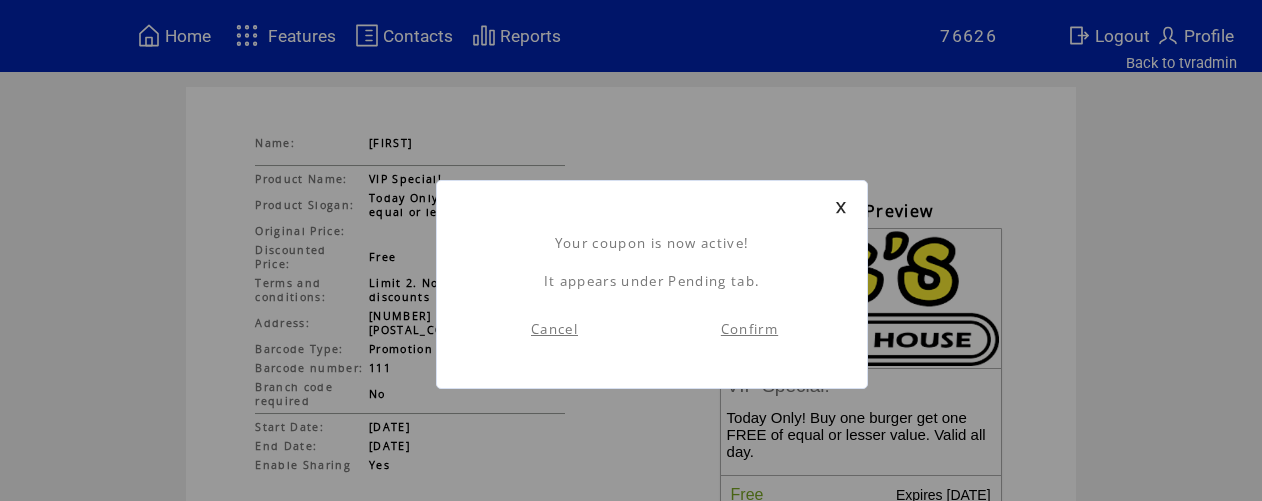 click on "Confirm" at bounding box center (749, 329) 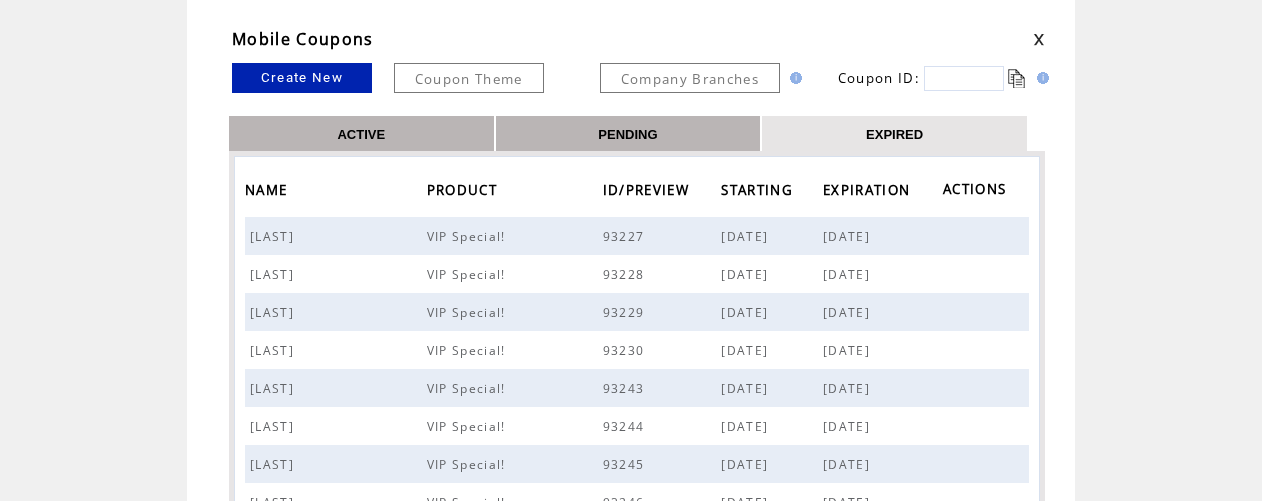 scroll, scrollTop: 0, scrollLeft: 0, axis: both 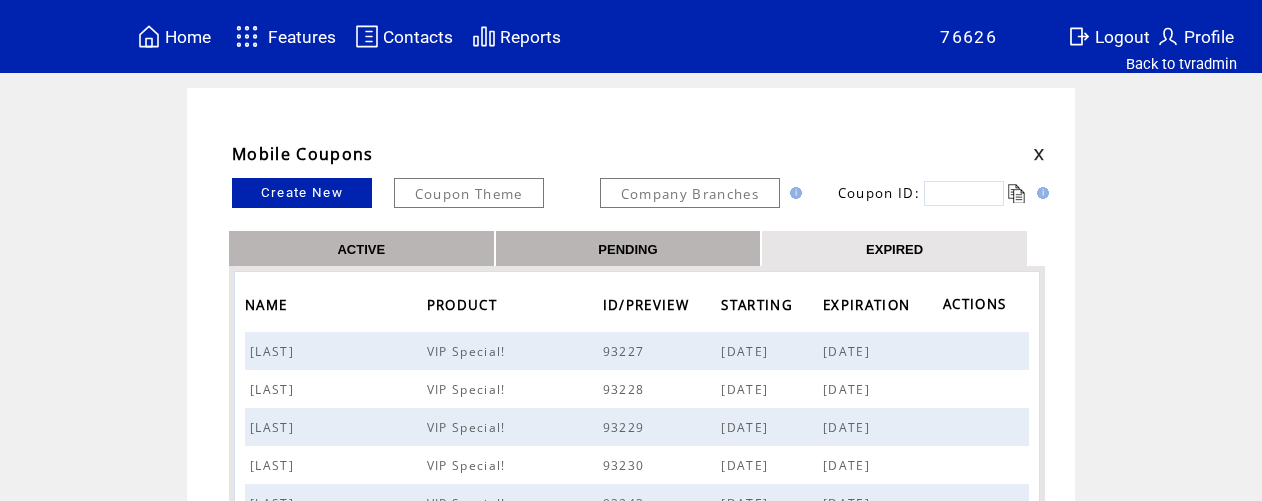 click at bounding box center (964, 193) 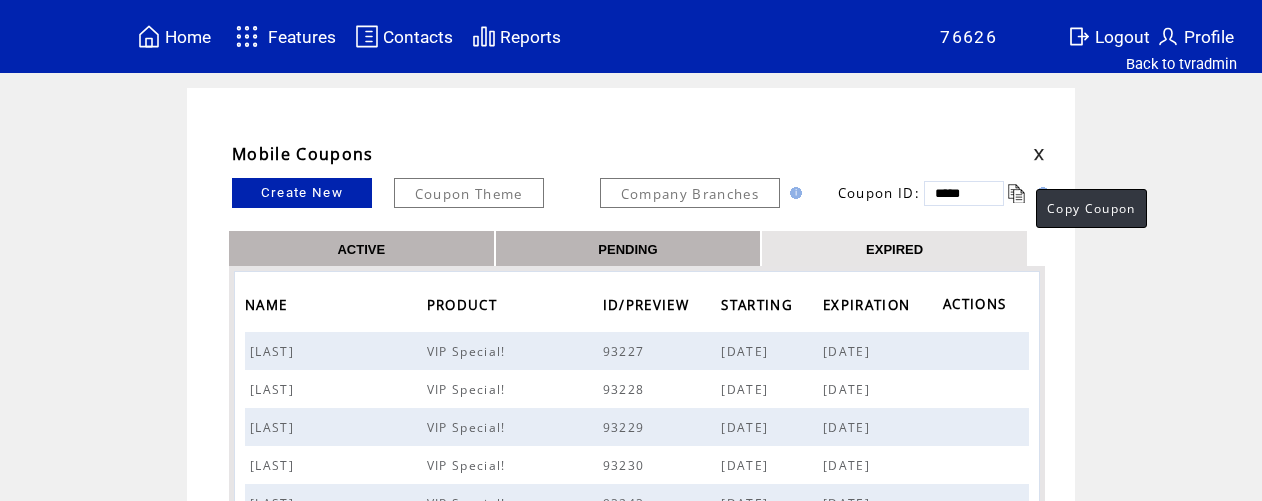 type on "*****" 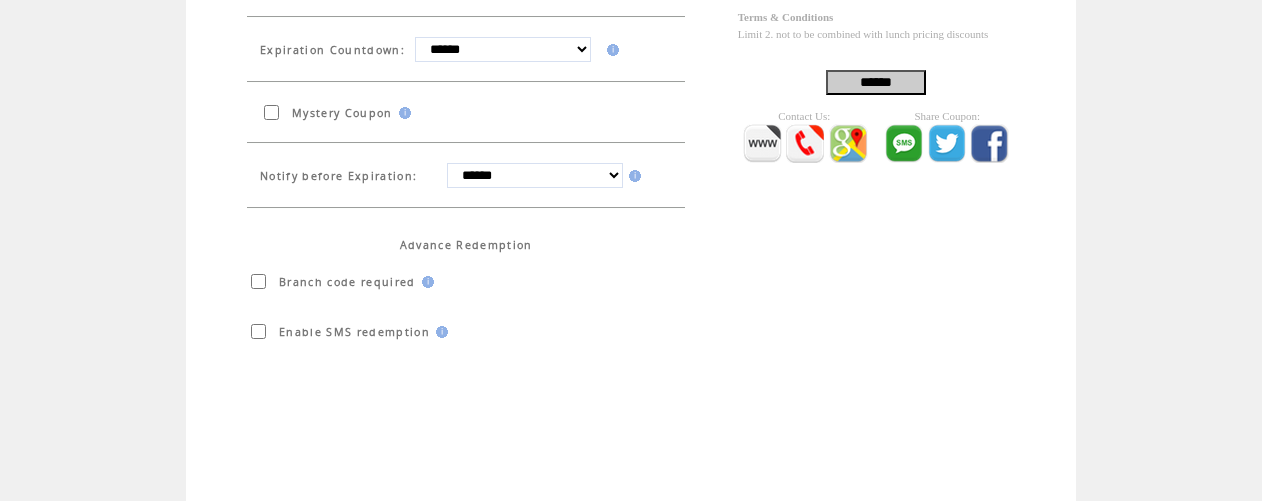 scroll, scrollTop: 672, scrollLeft: 0, axis: vertical 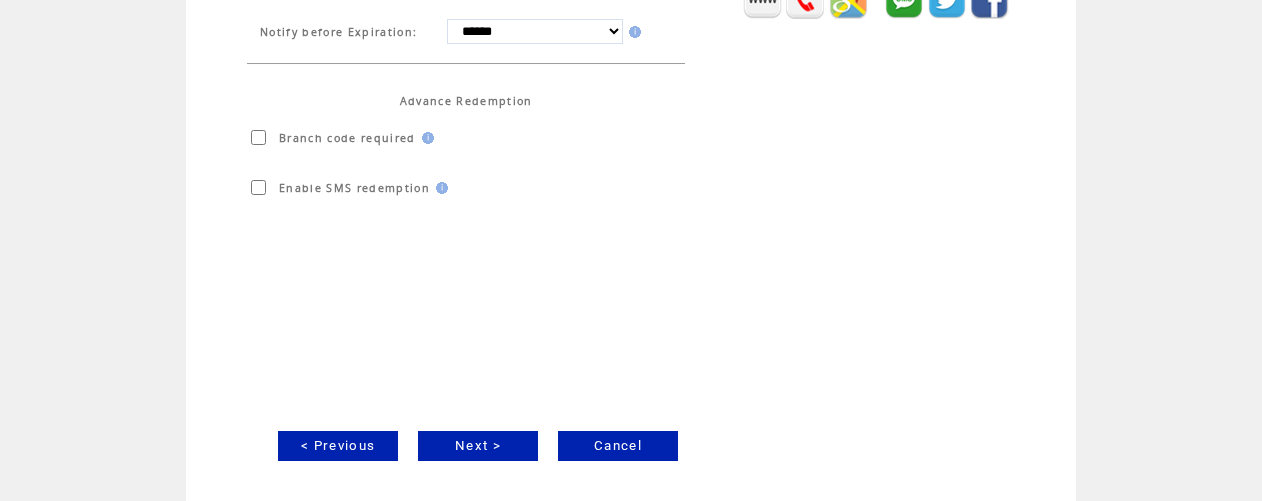click on "Next >" at bounding box center [478, 446] 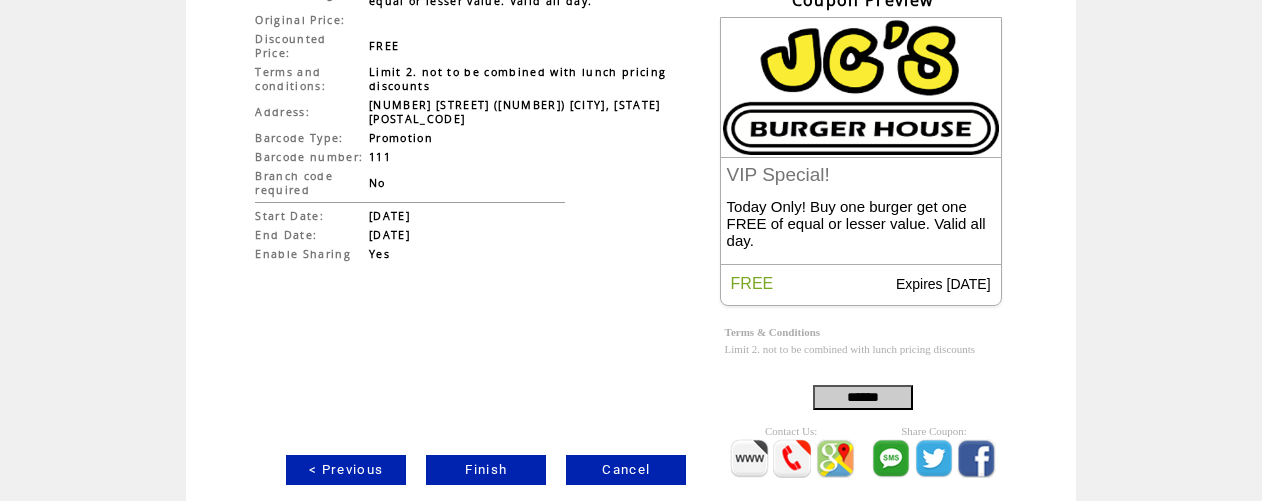 scroll, scrollTop: 246, scrollLeft: 0, axis: vertical 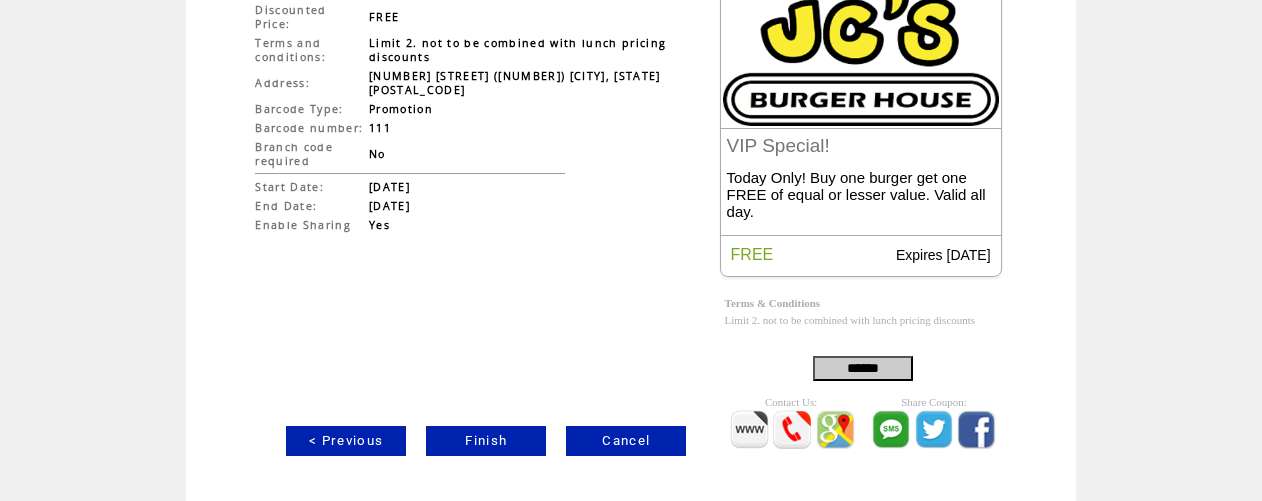 click on "Finish" at bounding box center [486, 441] 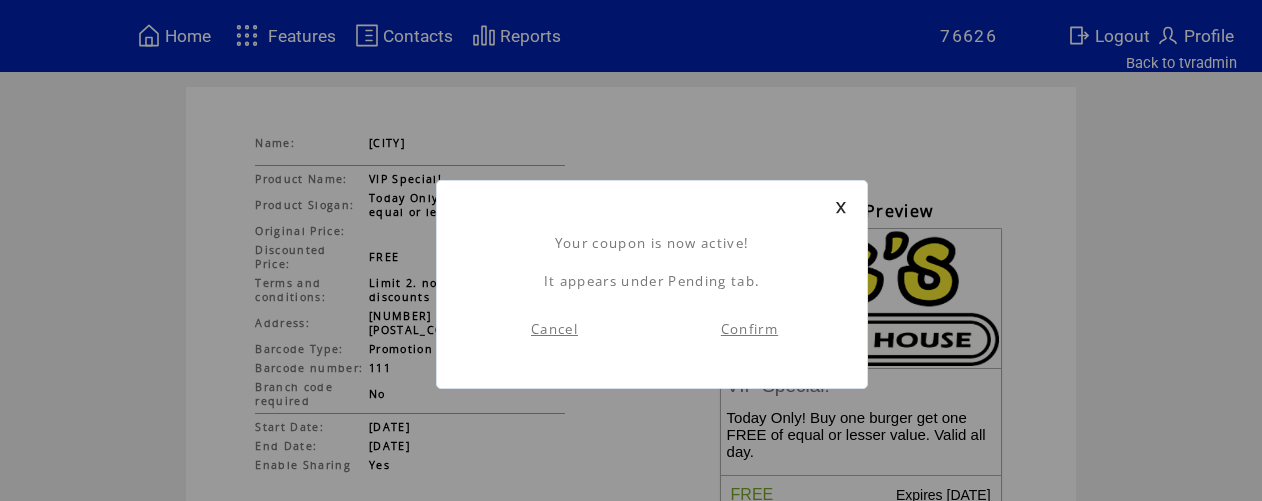click on "Confirm" at bounding box center (749, 329) 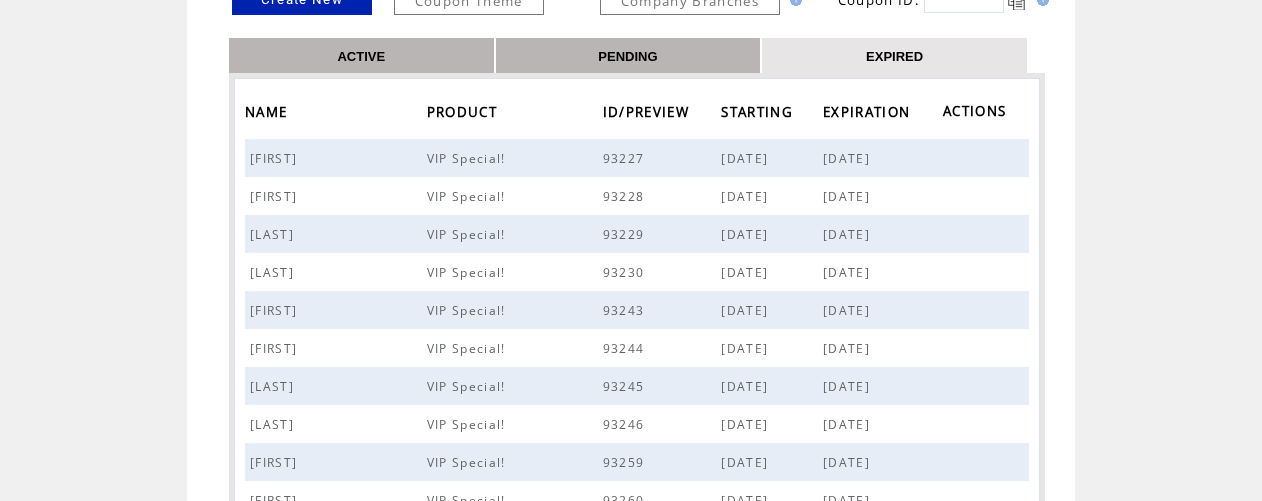 scroll, scrollTop: 0, scrollLeft: 0, axis: both 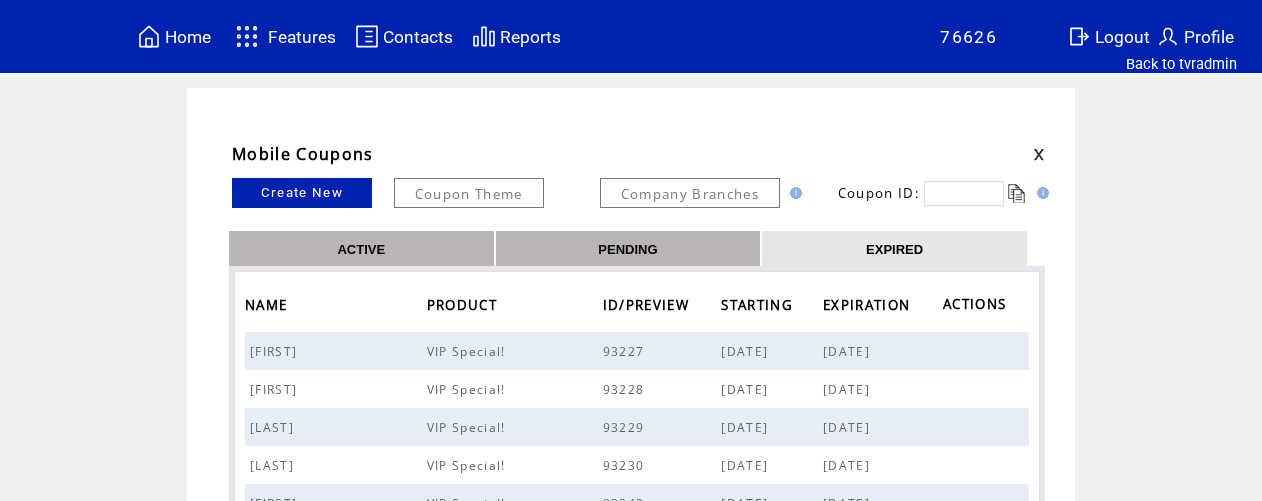 click at bounding box center (964, 193) 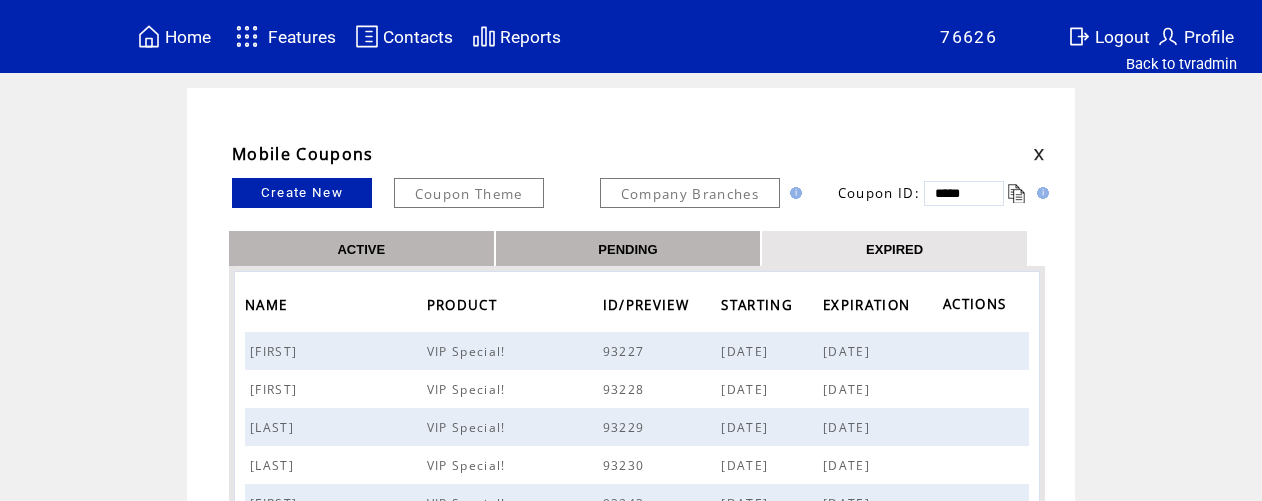 type on "*****" 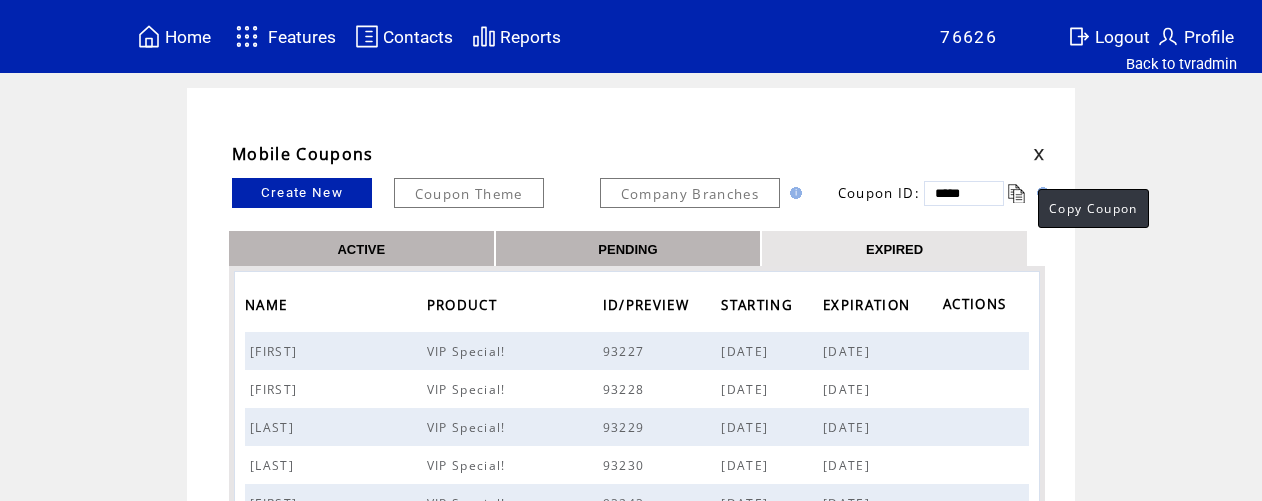 click at bounding box center [1017, 193] 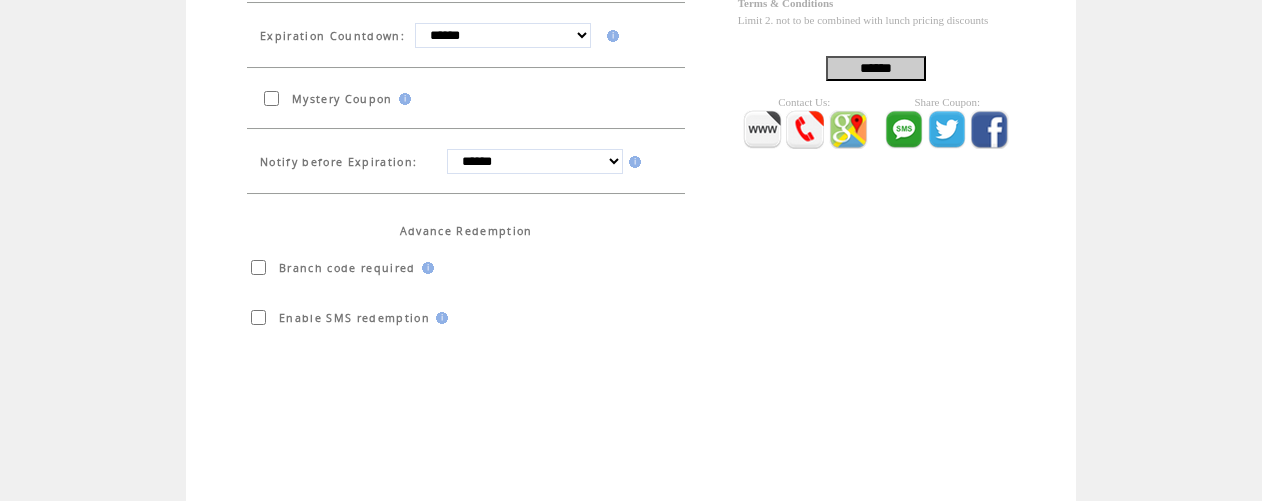 scroll, scrollTop: 672, scrollLeft: 0, axis: vertical 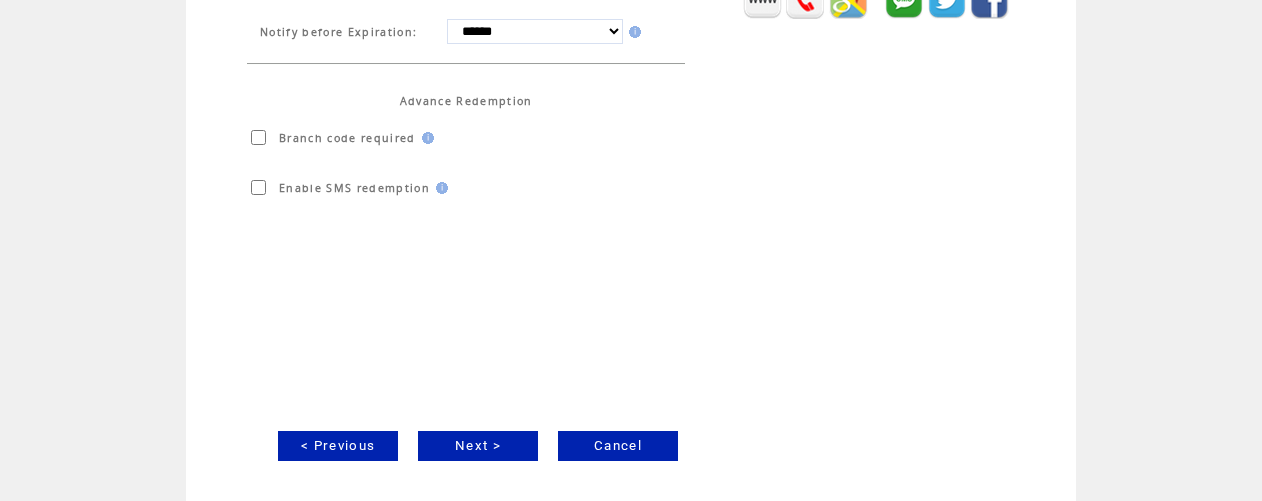 click on "Next >" at bounding box center (478, 446) 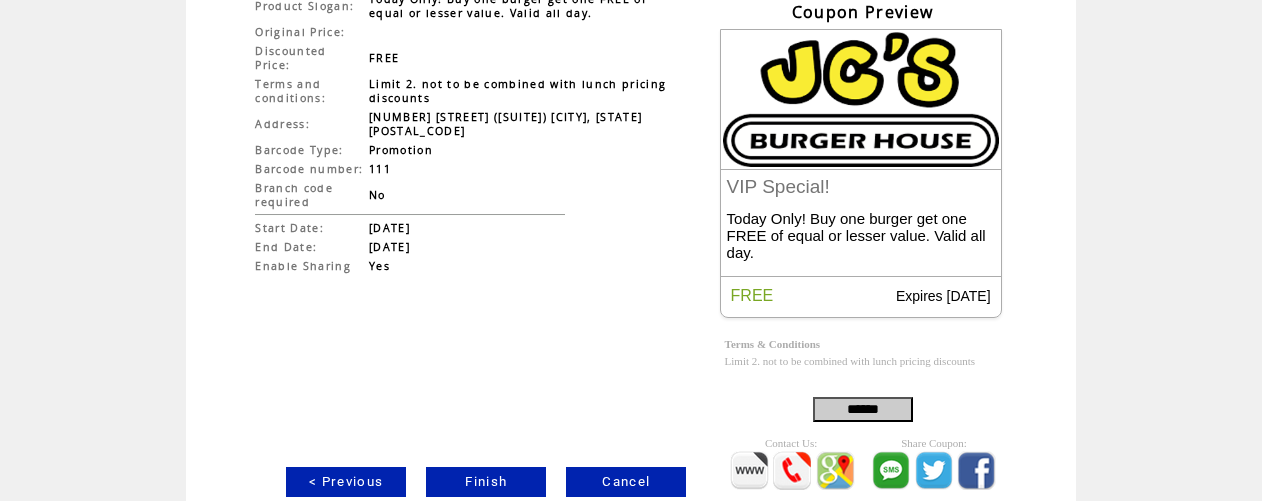 scroll, scrollTop: 246, scrollLeft: 0, axis: vertical 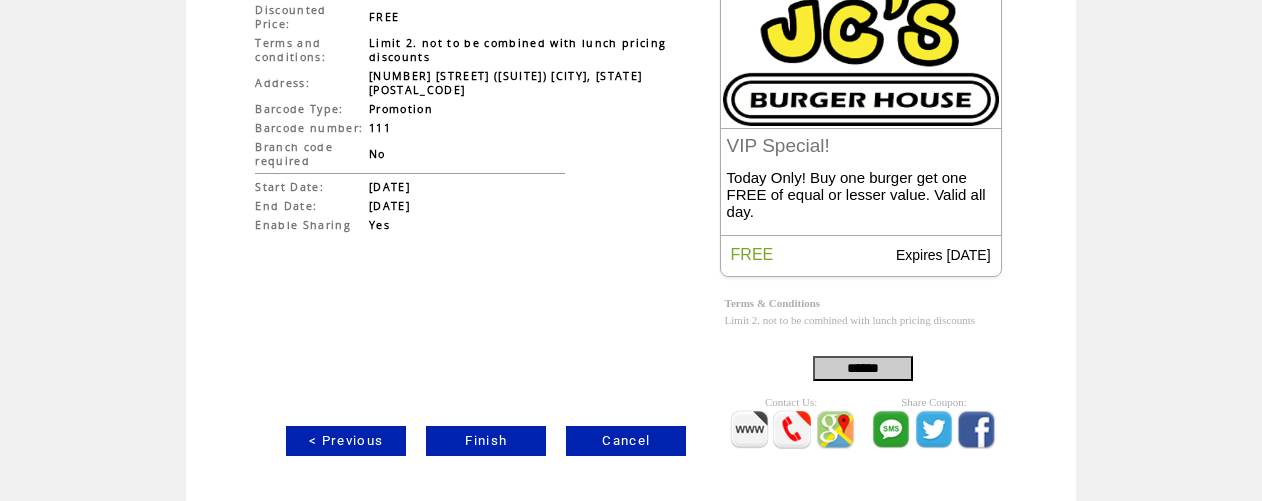click on "Finish" at bounding box center [486, 441] 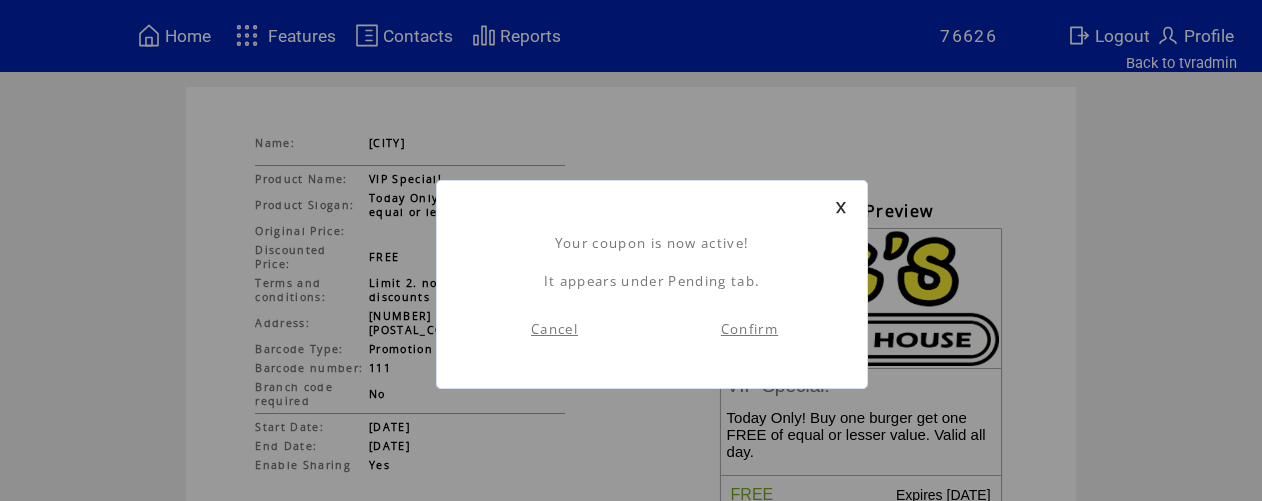 click on "Confirm" at bounding box center (749, 329) 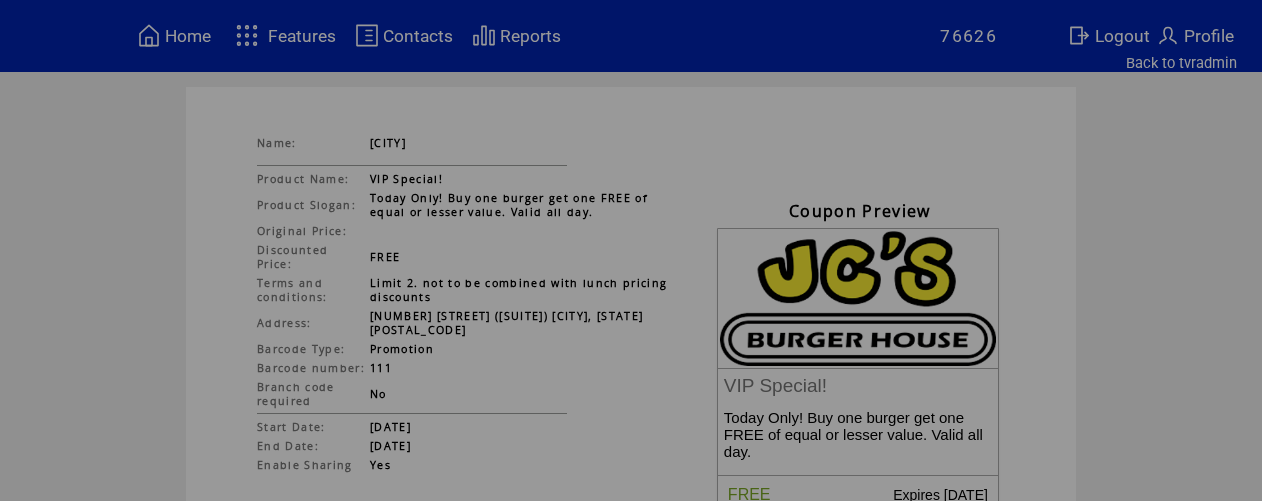 scroll, scrollTop: 0, scrollLeft: 0, axis: both 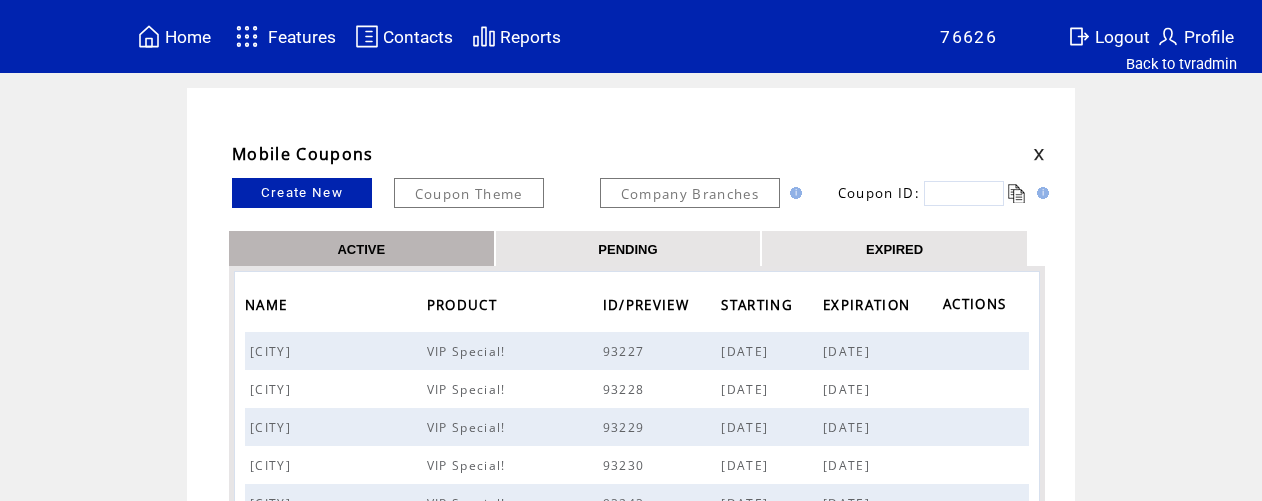 click on "PENDING" at bounding box center (627, 248) 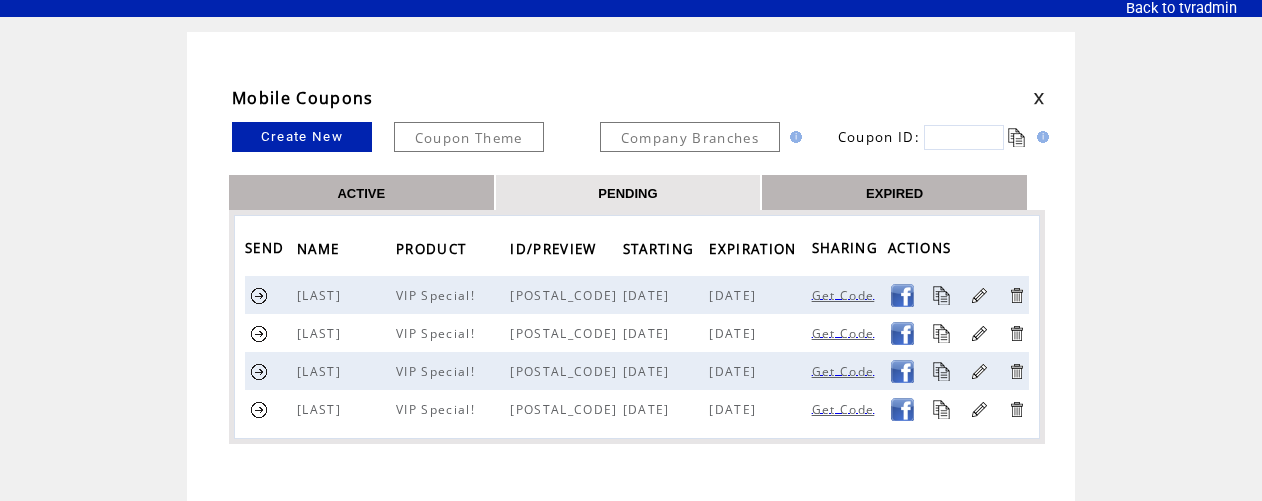 scroll, scrollTop: 75, scrollLeft: 0, axis: vertical 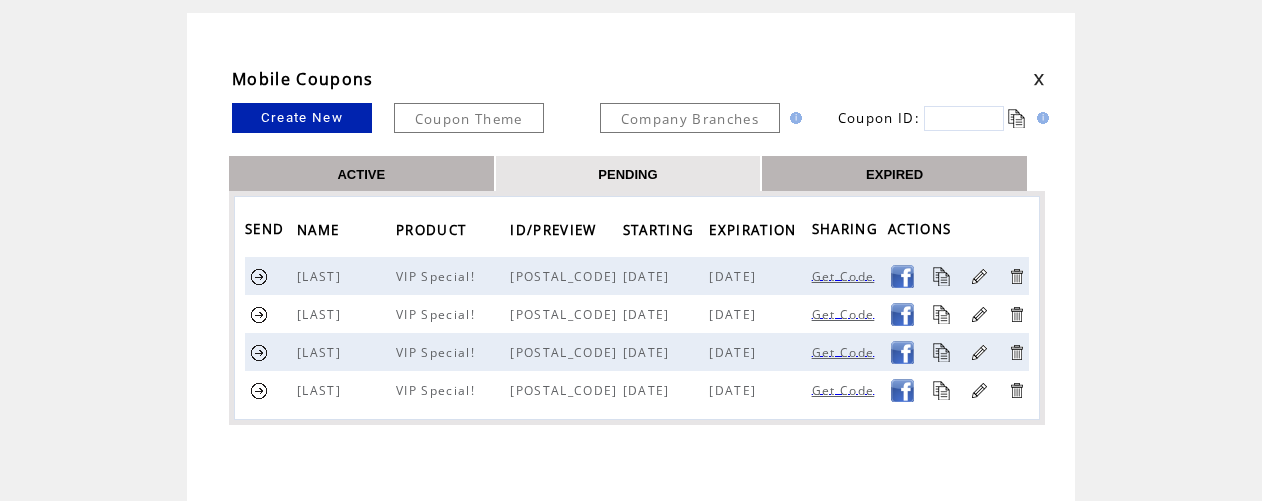 click at bounding box center (259, 276) 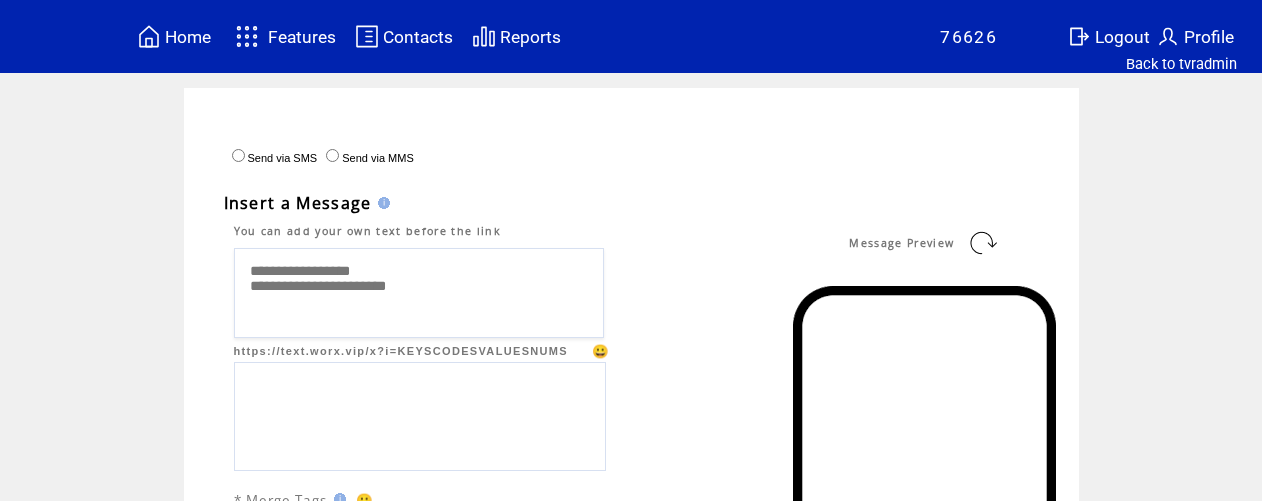 scroll, scrollTop: 0, scrollLeft: 0, axis: both 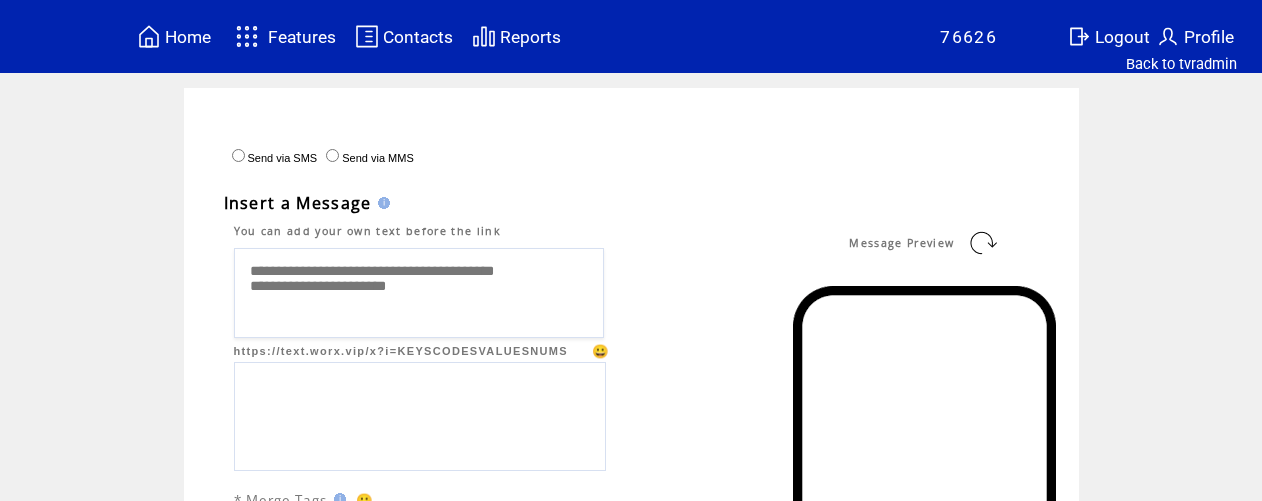 click on "**********" at bounding box center (419, 293) 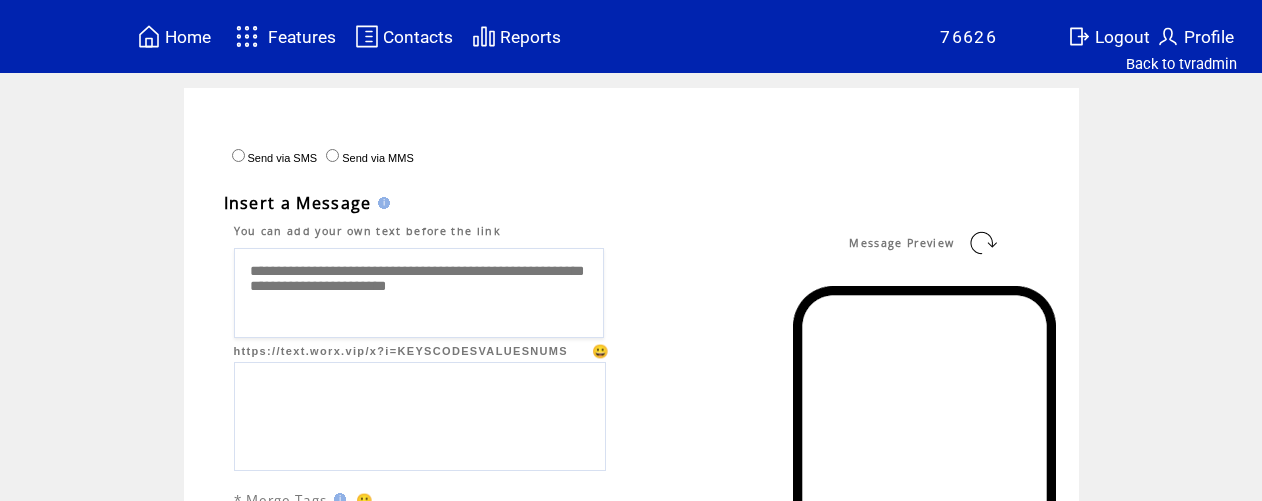 scroll, scrollTop: 2, scrollLeft: 0, axis: vertical 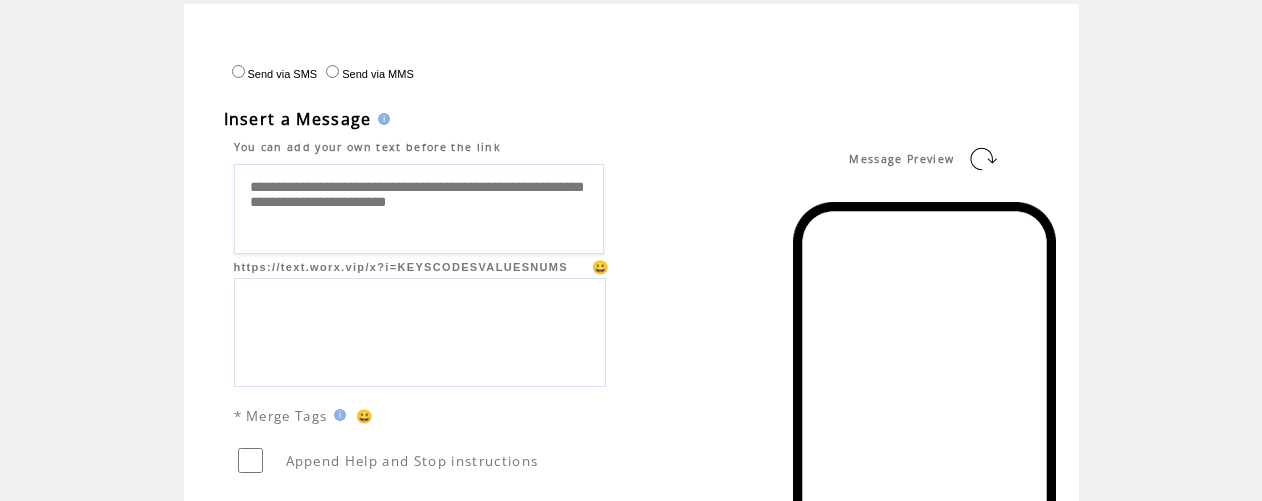 type on "**********" 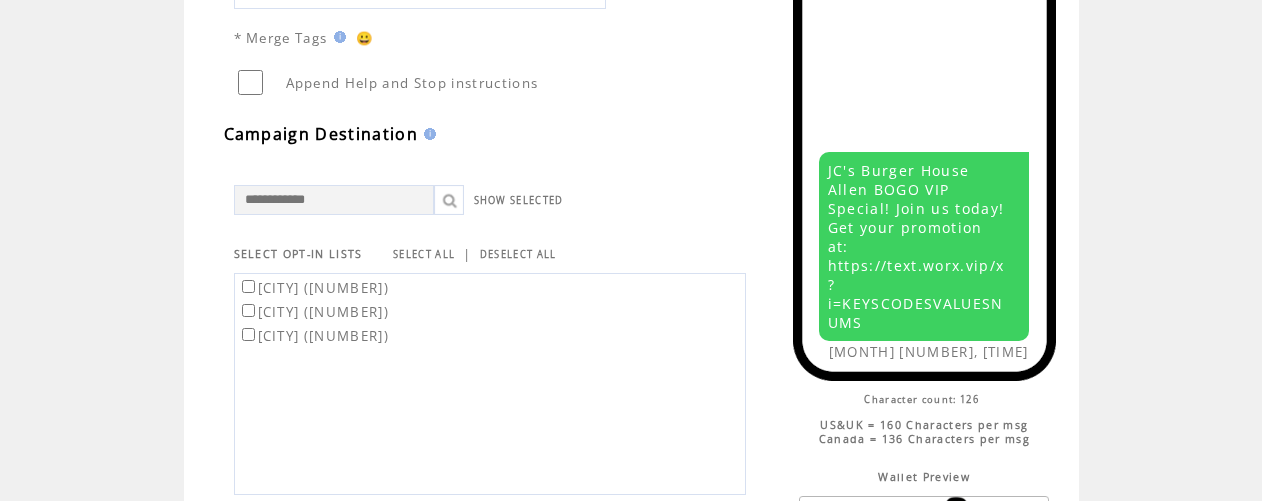 scroll, scrollTop: 469, scrollLeft: 0, axis: vertical 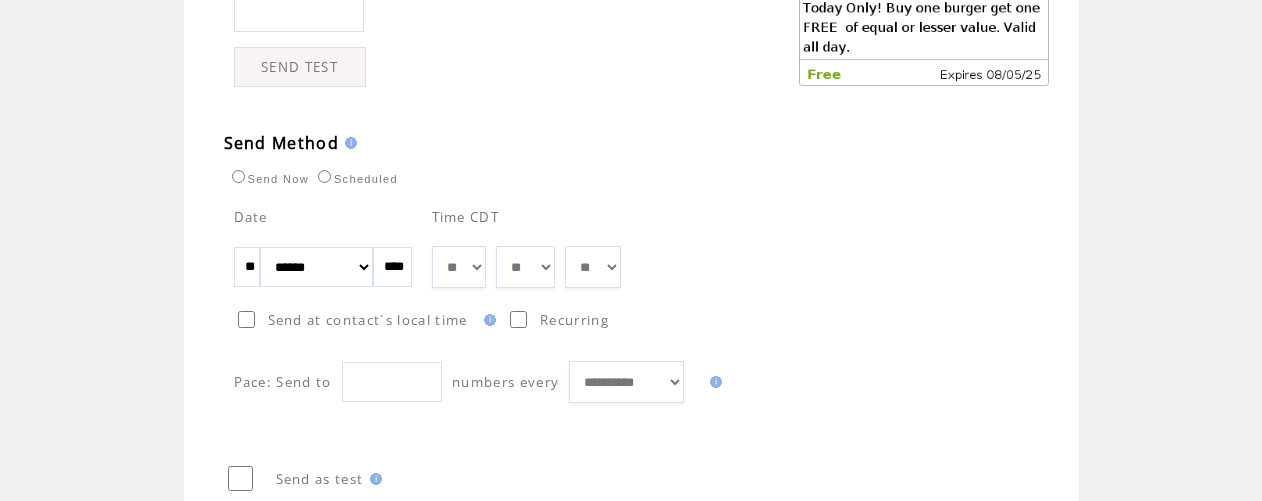 click on "**" at bounding box center [247, 267] 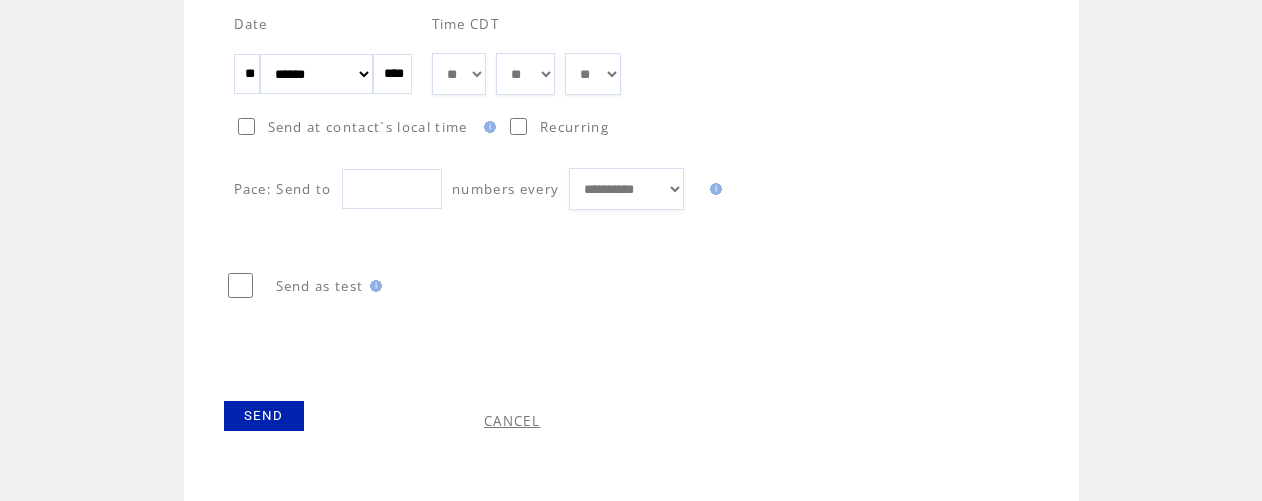 scroll, scrollTop: 1304, scrollLeft: 0, axis: vertical 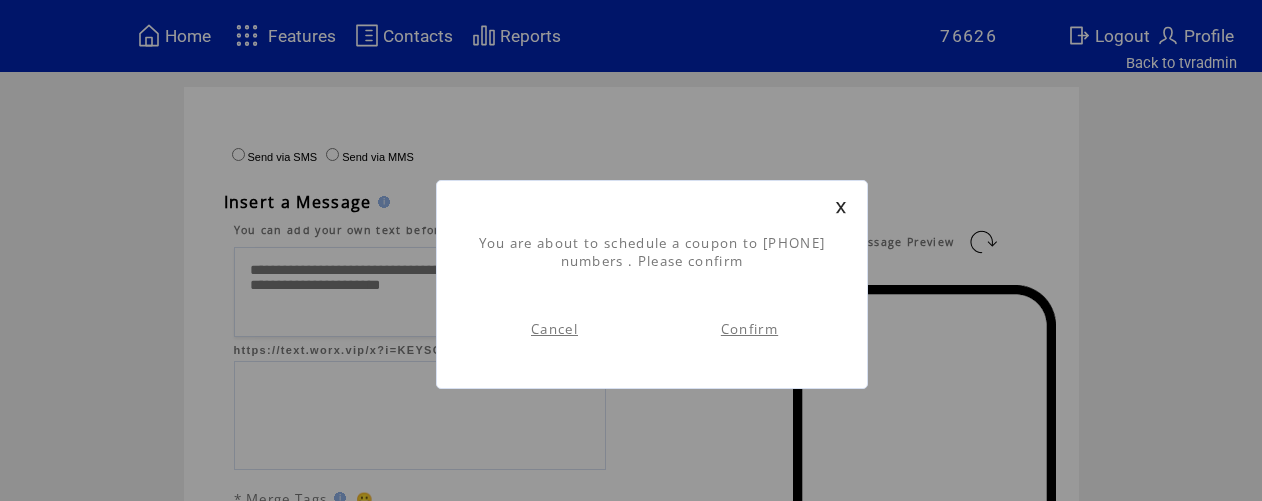 click on "Confirm" at bounding box center (749, 329) 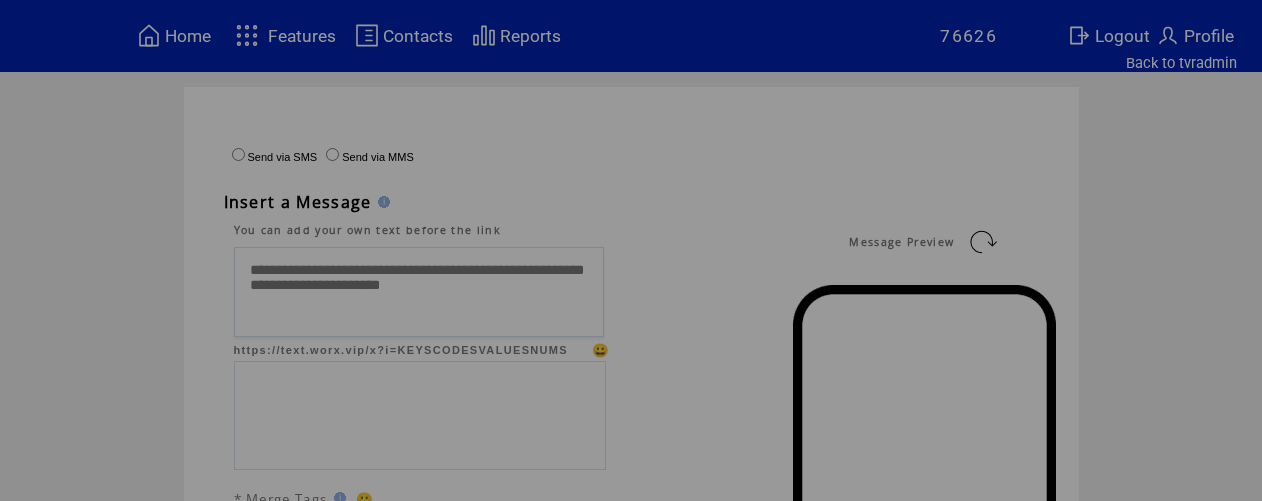 scroll, scrollTop: 0, scrollLeft: 0, axis: both 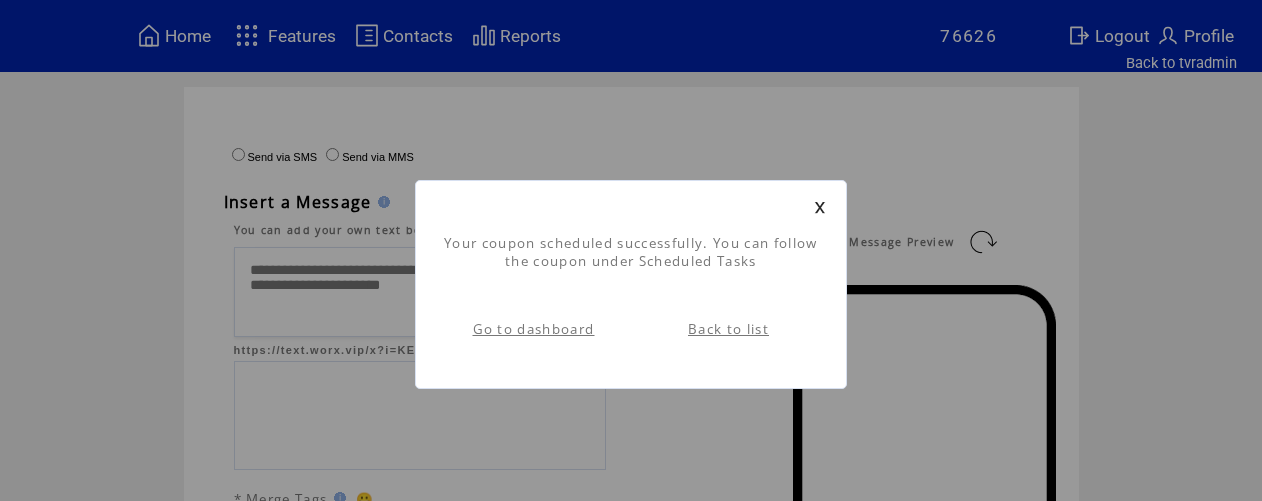 click on "Back to list" at bounding box center [728, 329] 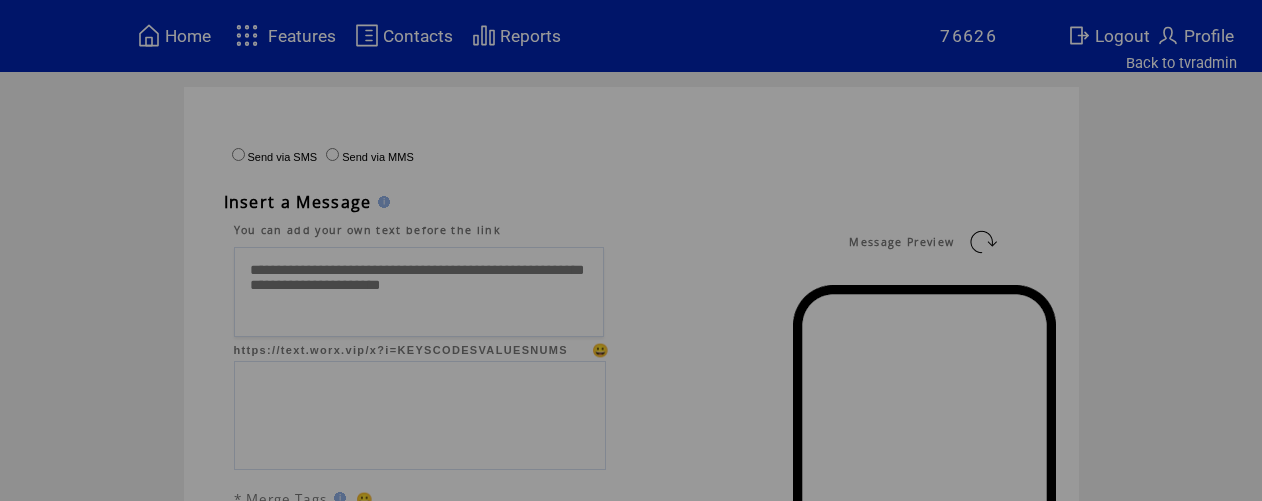scroll, scrollTop: 0, scrollLeft: 0, axis: both 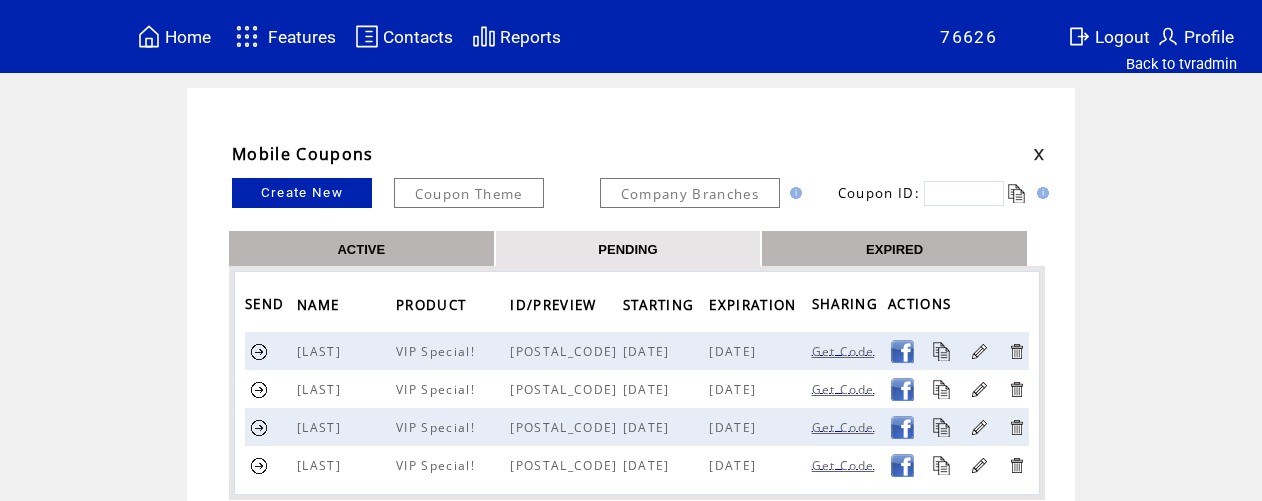 click at bounding box center [259, 389] 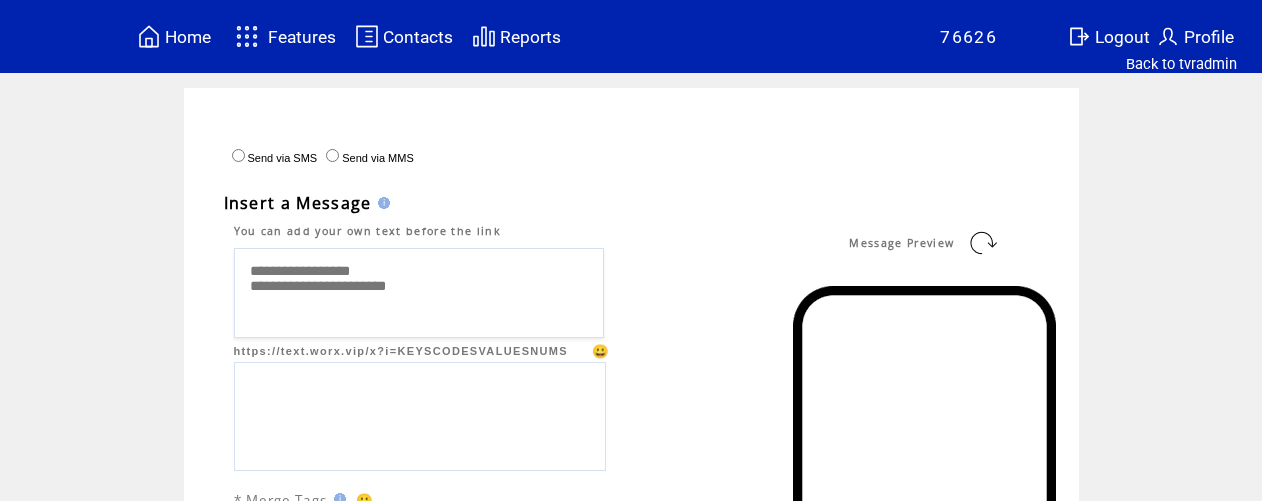 scroll, scrollTop: 0, scrollLeft: 0, axis: both 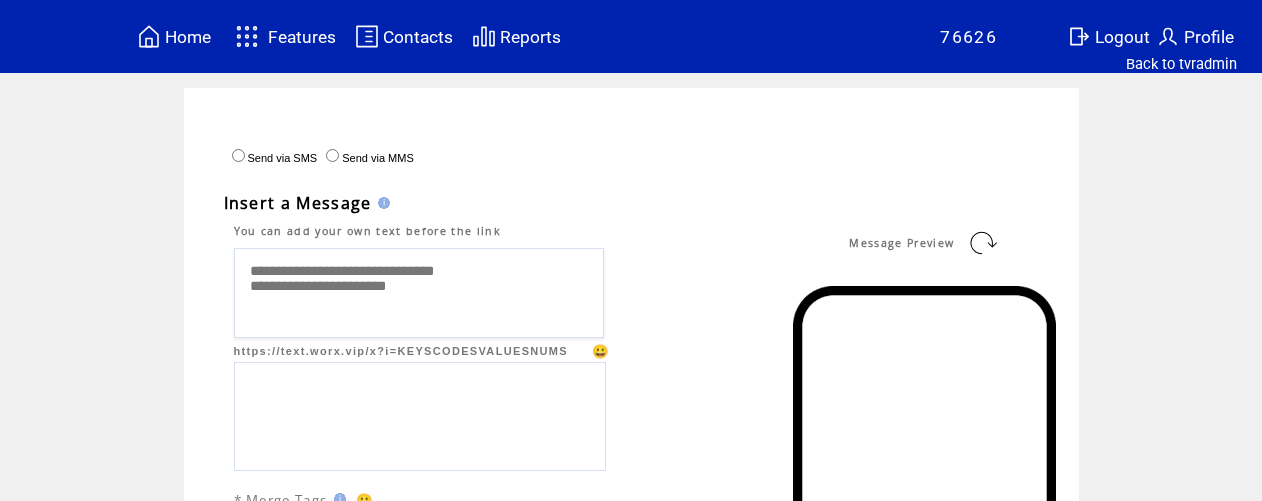 type on "**********" 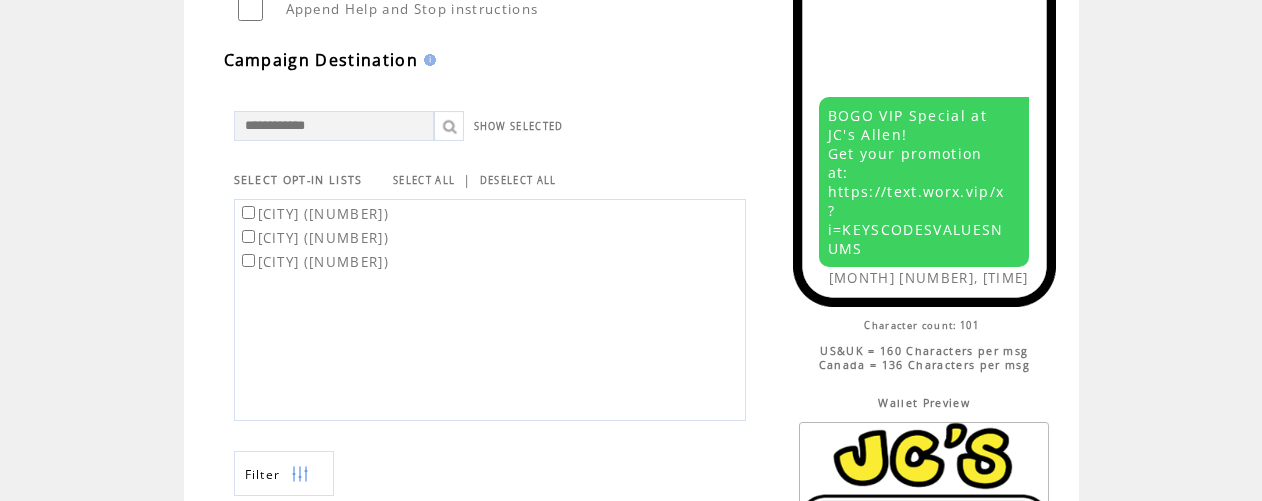 scroll, scrollTop: 539, scrollLeft: 0, axis: vertical 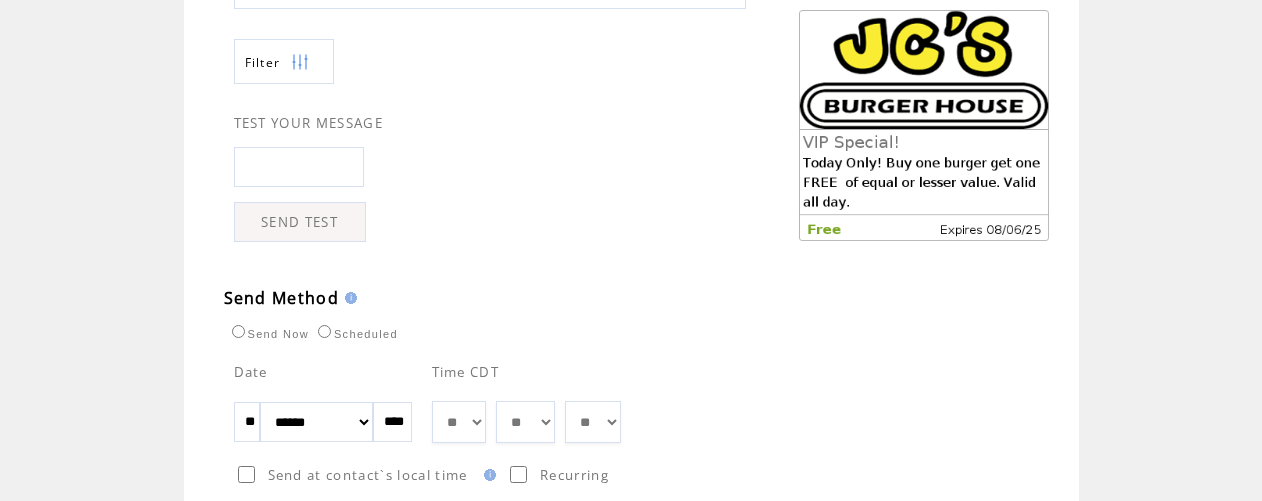 click on "**" at bounding box center [247, 422] 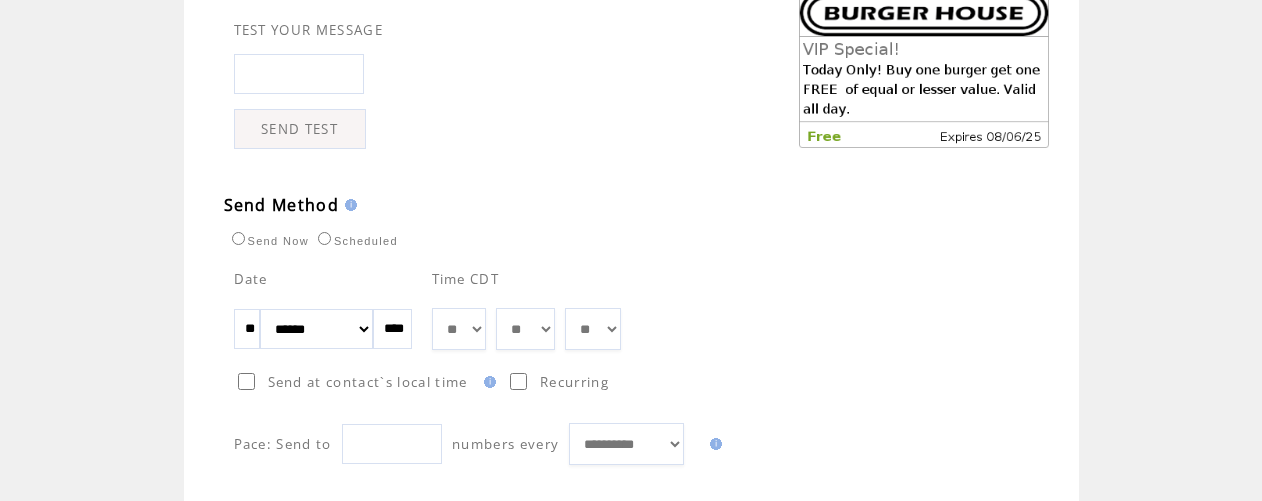 scroll, scrollTop: 1047, scrollLeft: 0, axis: vertical 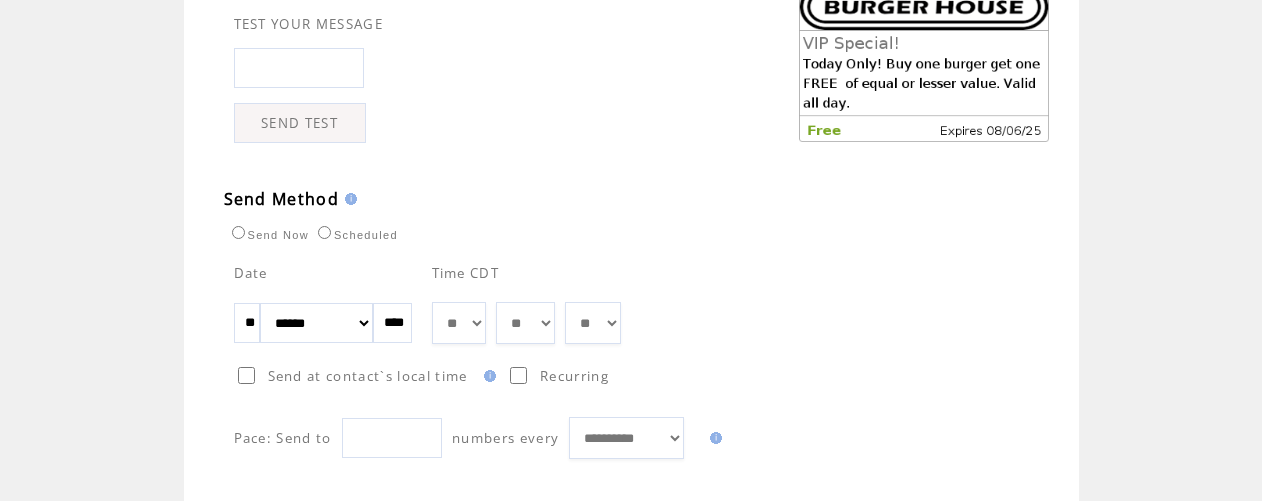 click on "** 	 ** 	 ** 	 ** 	 ** 	 ** 	 ** 	 ** 	 ** 	 ** 	 ** 	 ** 	 ** 	 ** 	 ** 	 ** 	 ** 	 ** 	 ** 	 ** 	 ** 	 ** 	 ** 	 ** 	 ** 	 ** 	 ** 	 ** 	 ** 	 ** 	 ** 	 ** 	 ** 	 ** 	 ** 	 ** 	 ** 	 ** 	 ** 	 ** 	 ** 	 ** 	 ** 	 ** 	 ** 	 ** 	 ** 	 ** 	 ** 	 ** 	 ** 	 ** 	 ** 	 ** 	 ** 	 ** 	 ** 	 ** 	 ** 	 ** 	 **" at bounding box center (525, 323) 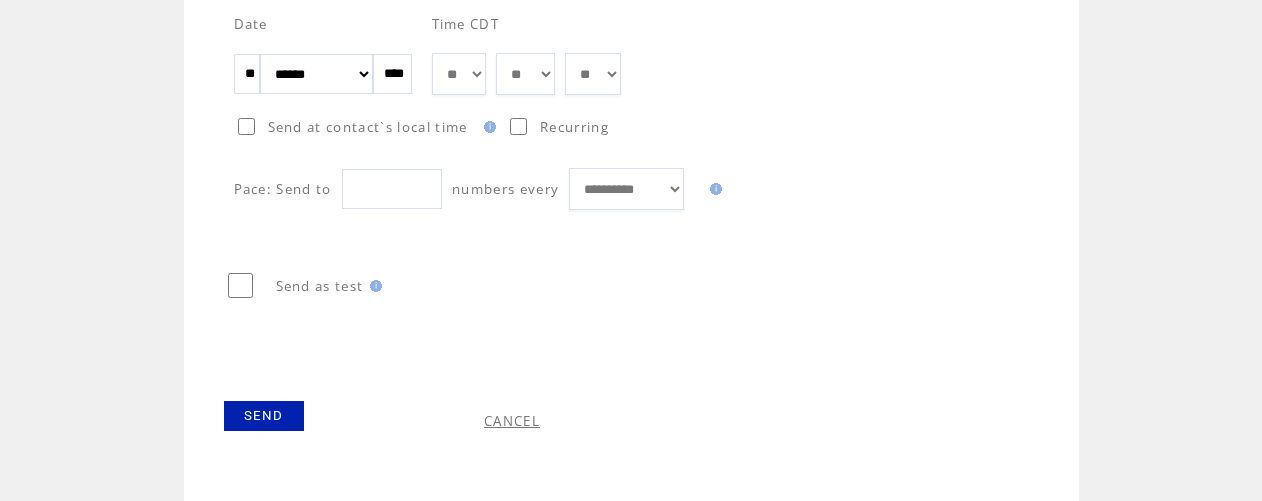 click on "SEND" at bounding box center (264, 416) 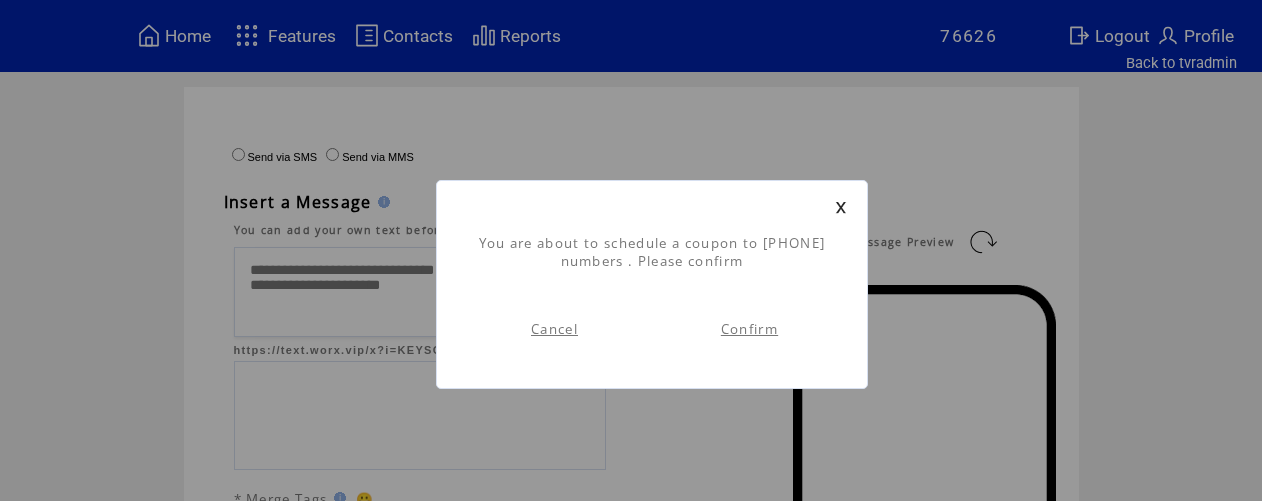 scroll, scrollTop: 1, scrollLeft: 0, axis: vertical 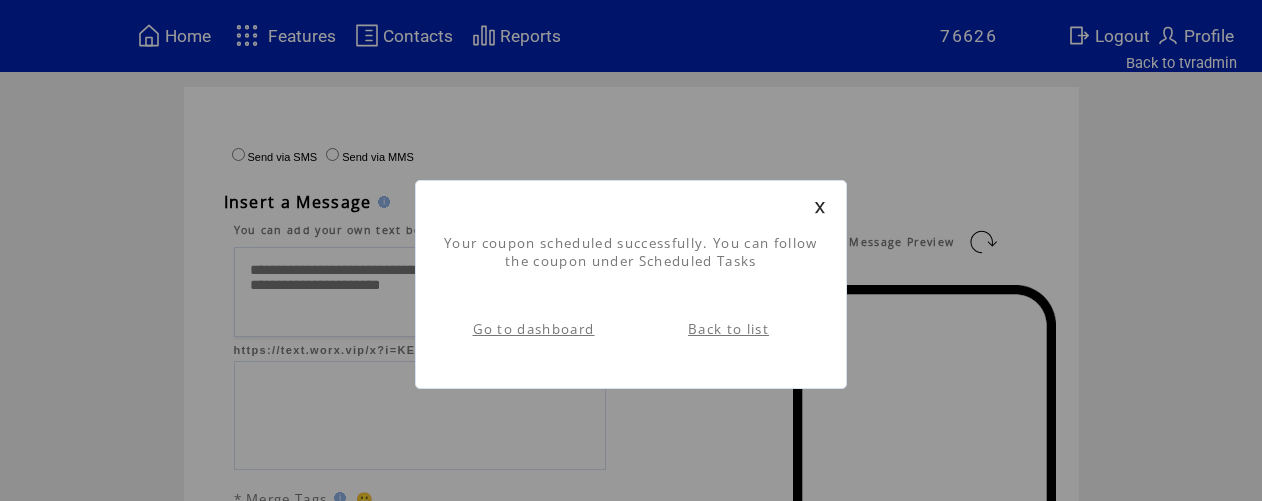 click on "Back to list" at bounding box center (728, 329) 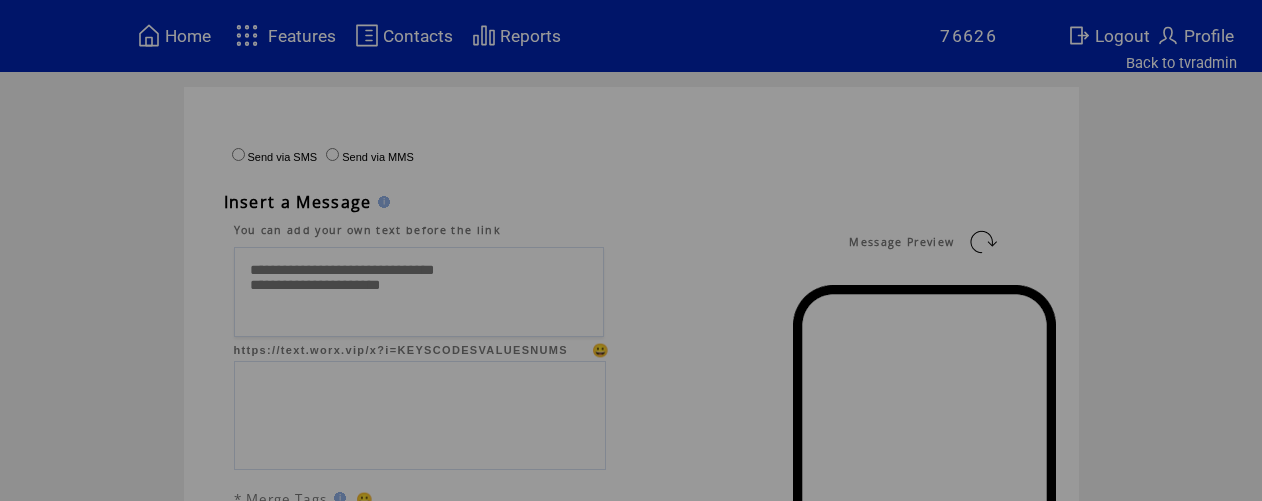 scroll, scrollTop: 0, scrollLeft: 0, axis: both 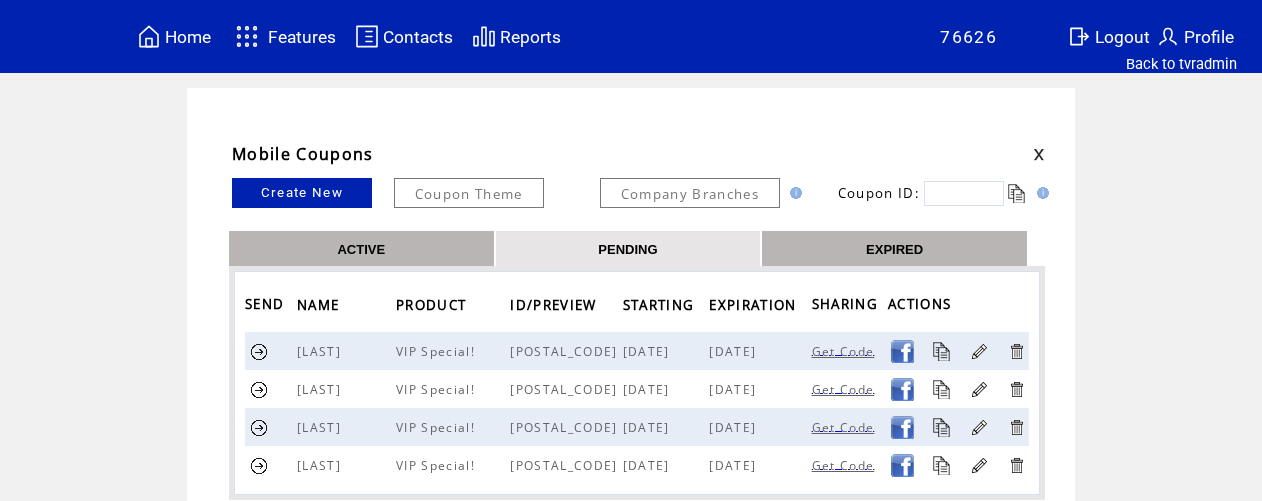 click at bounding box center (259, 427) 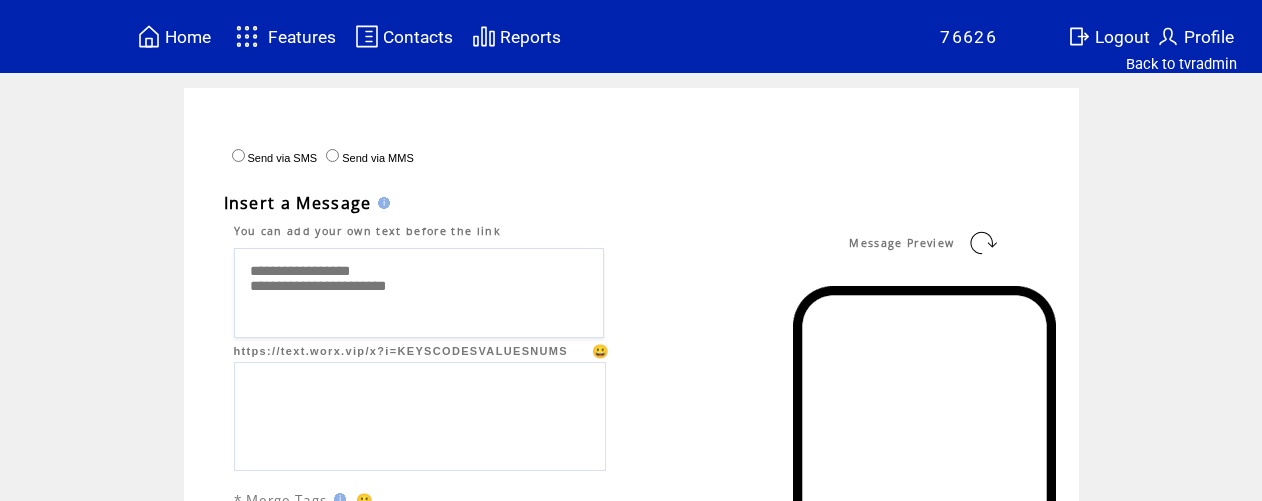 scroll, scrollTop: 0, scrollLeft: 0, axis: both 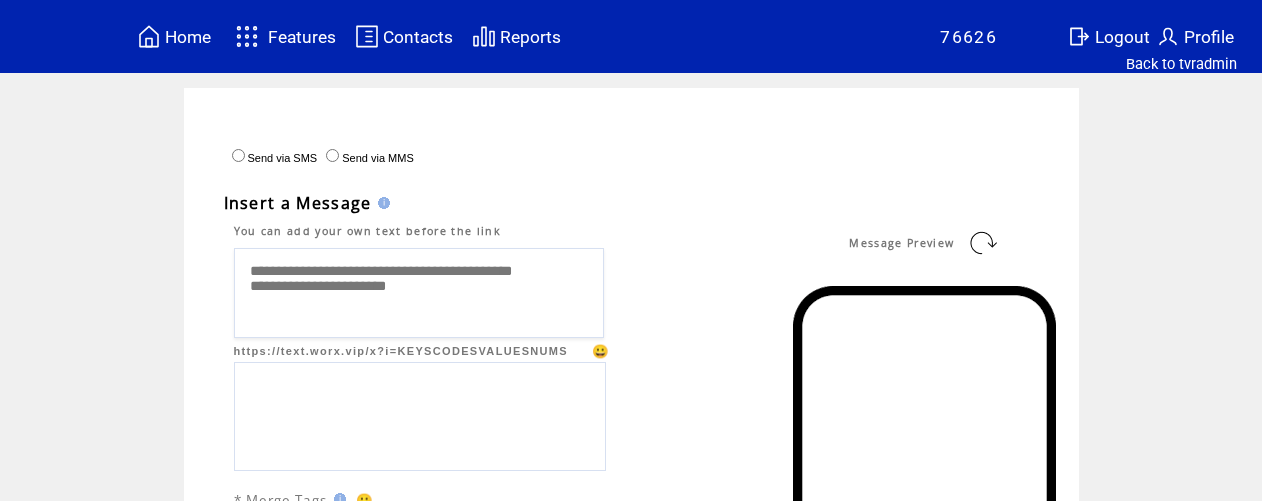 click on "**********" at bounding box center (419, 293) 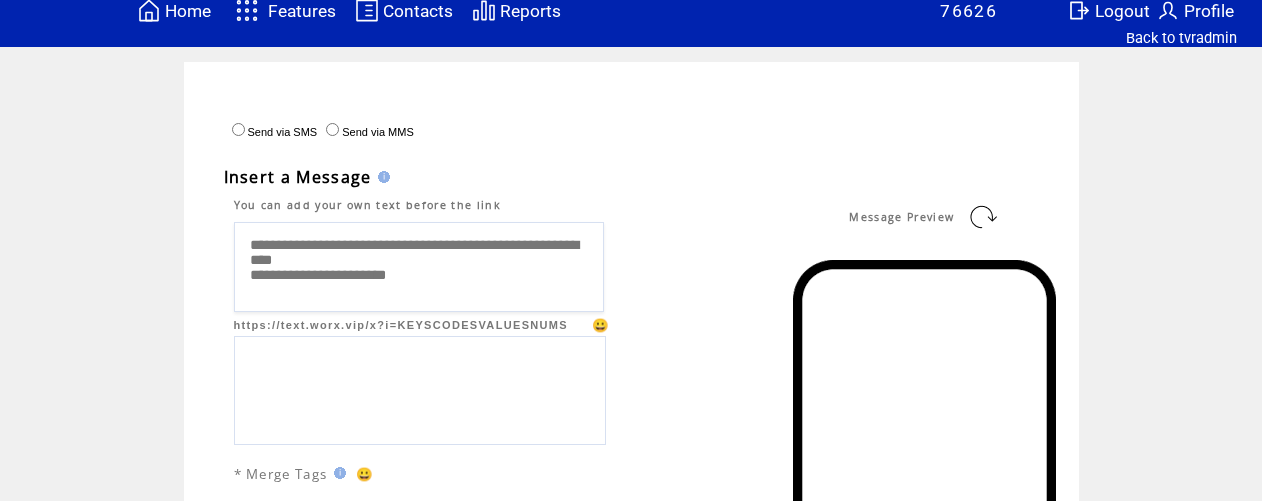 scroll, scrollTop: 0, scrollLeft: 0, axis: both 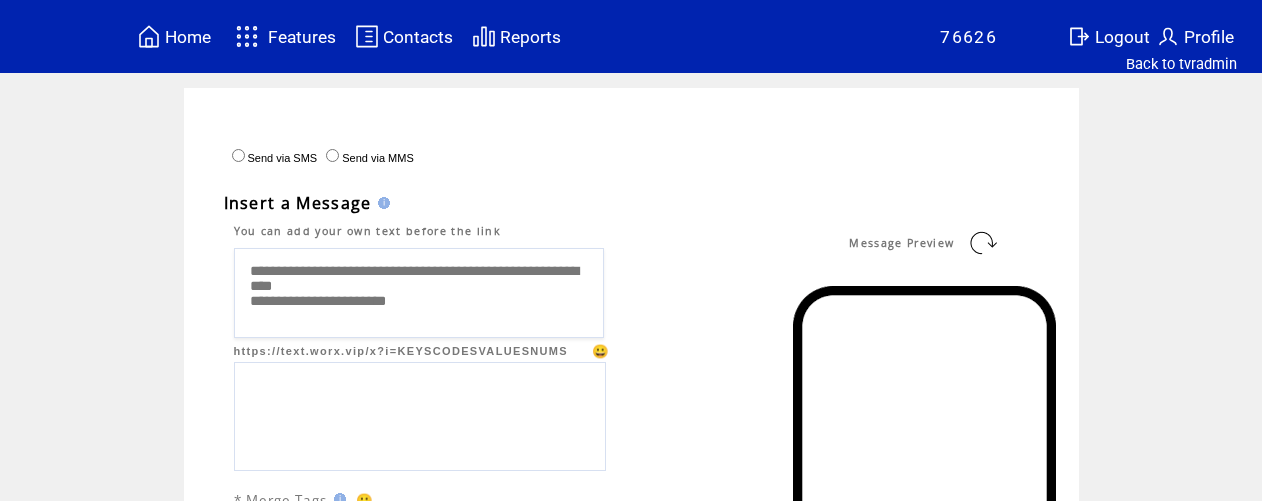 type on "**********" 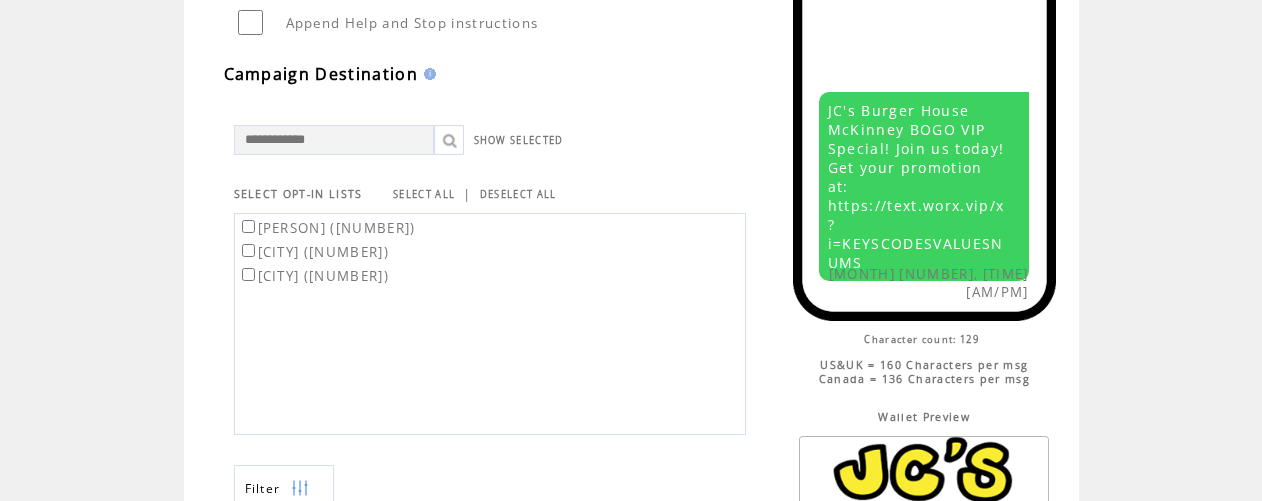 scroll, scrollTop: 524, scrollLeft: 0, axis: vertical 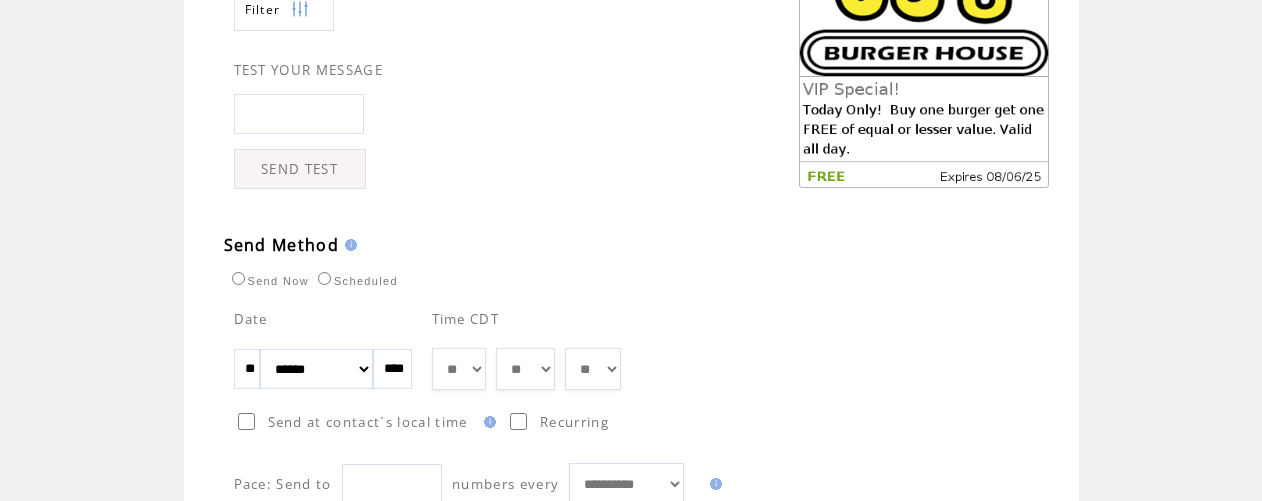 click on "**" at bounding box center (247, 369) 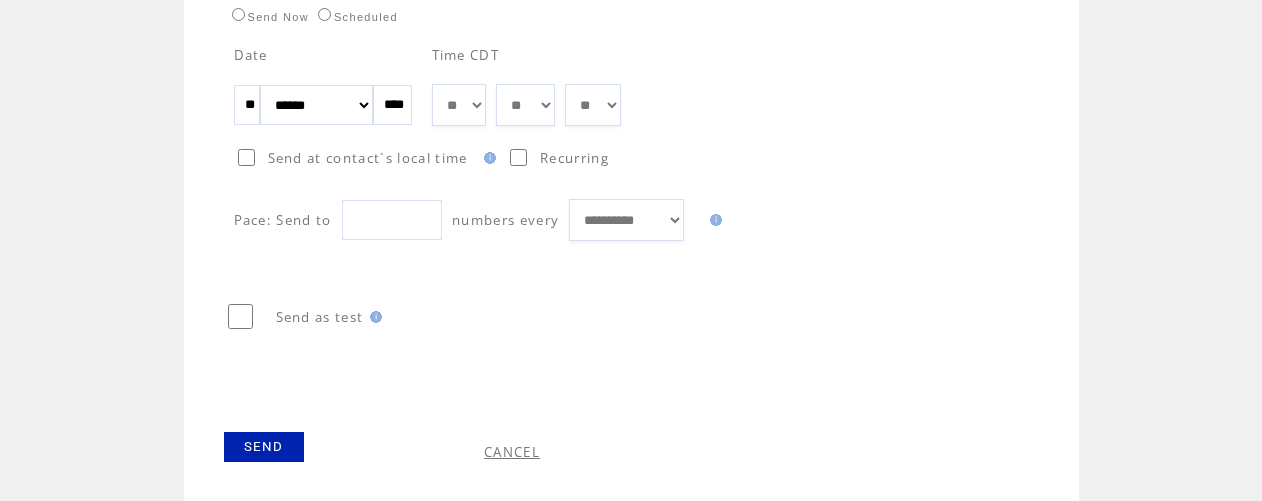 scroll, scrollTop: 1304, scrollLeft: 0, axis: vertical 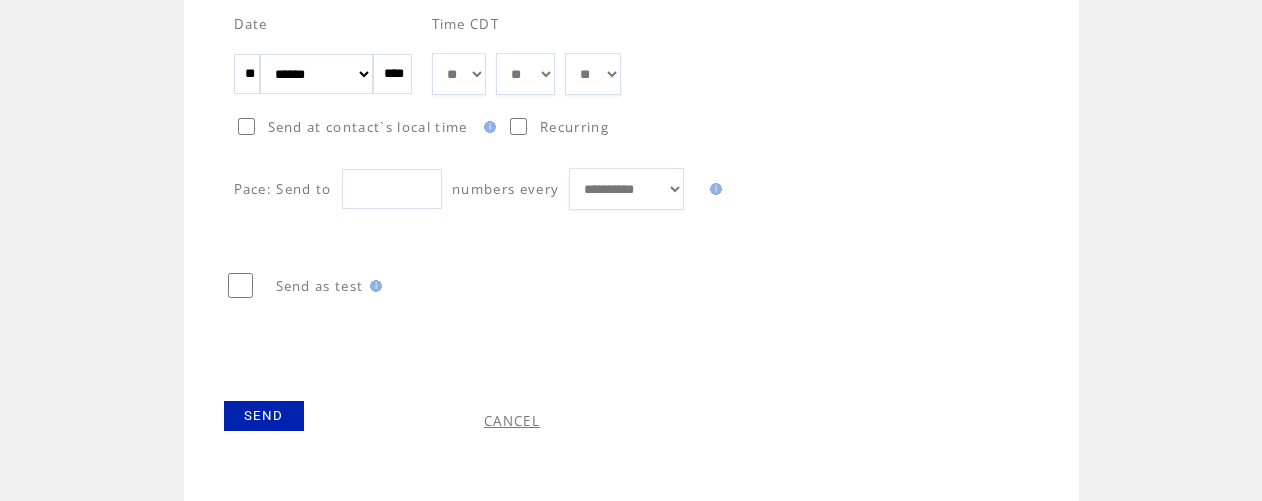 click on "SEND" at bounding box center (264, 416) 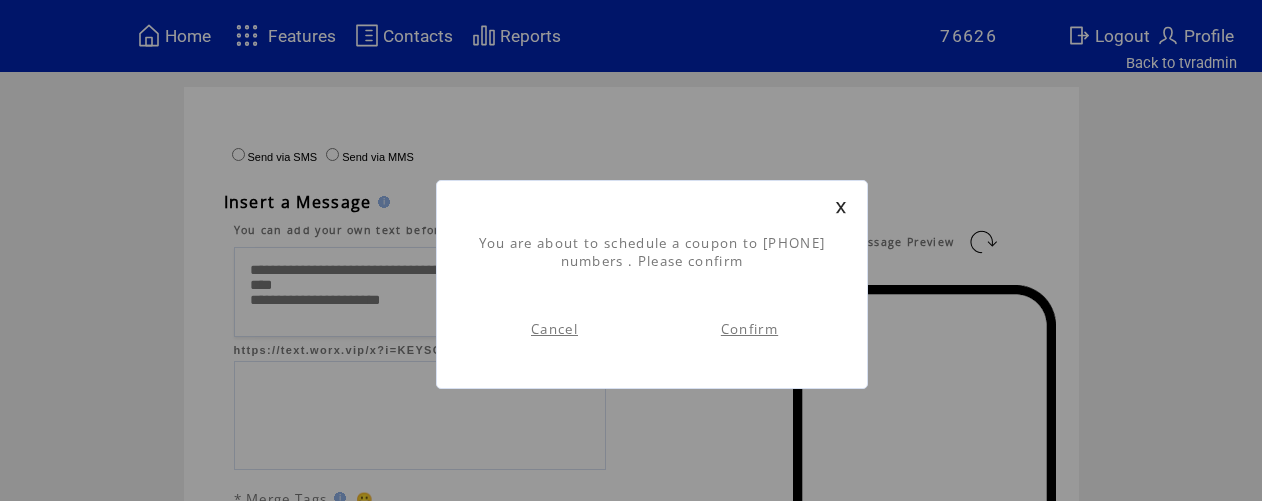 scroll, scrollTop: 1, scrollLeft: 0, axis: vertical 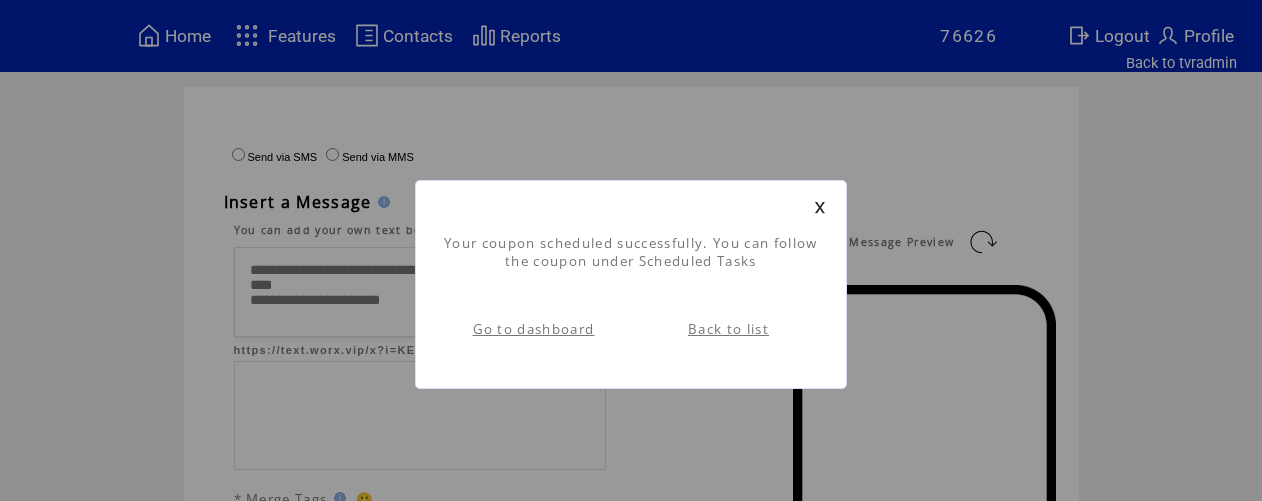 click on "Back to list" at bounding box center [728, 329] 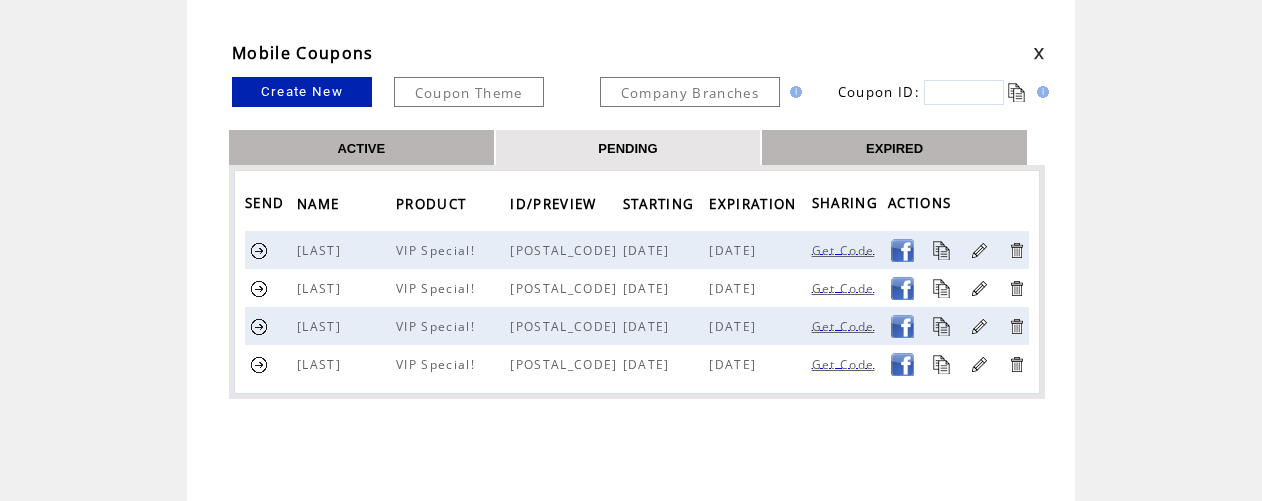 scroll, scrollTop: 103, scrollLeft: 0, axis: vertical 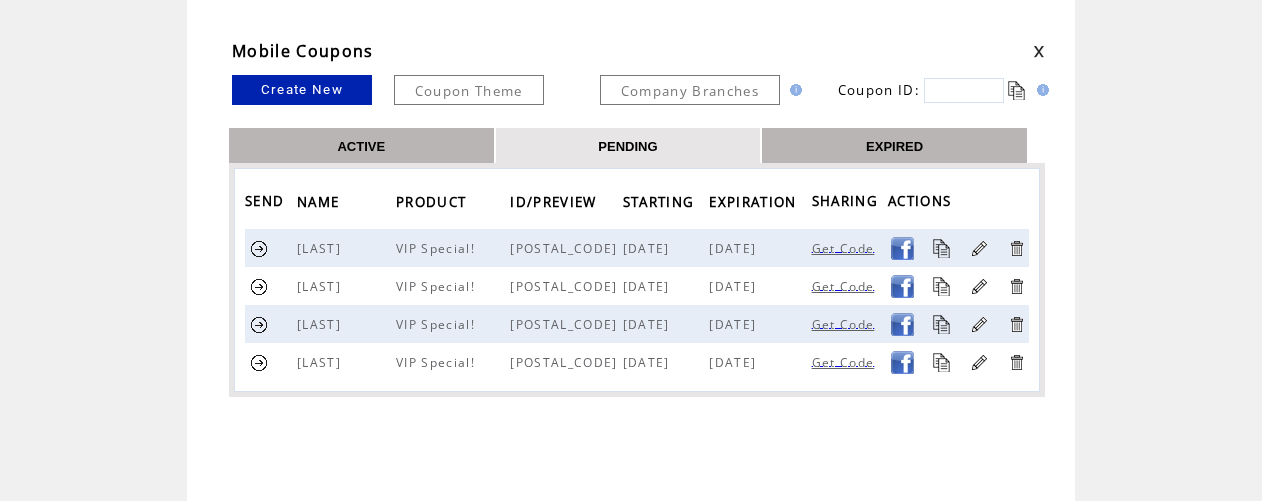 click at bounding box center (259, 362) 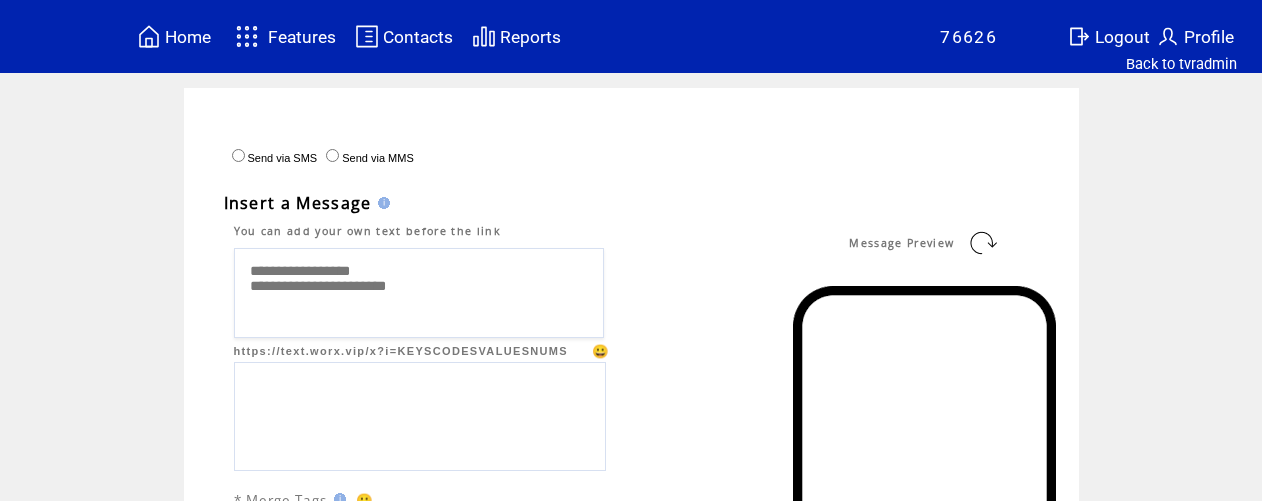 scroll, scrollTop: 0, scrollLeft: 0, axis: both 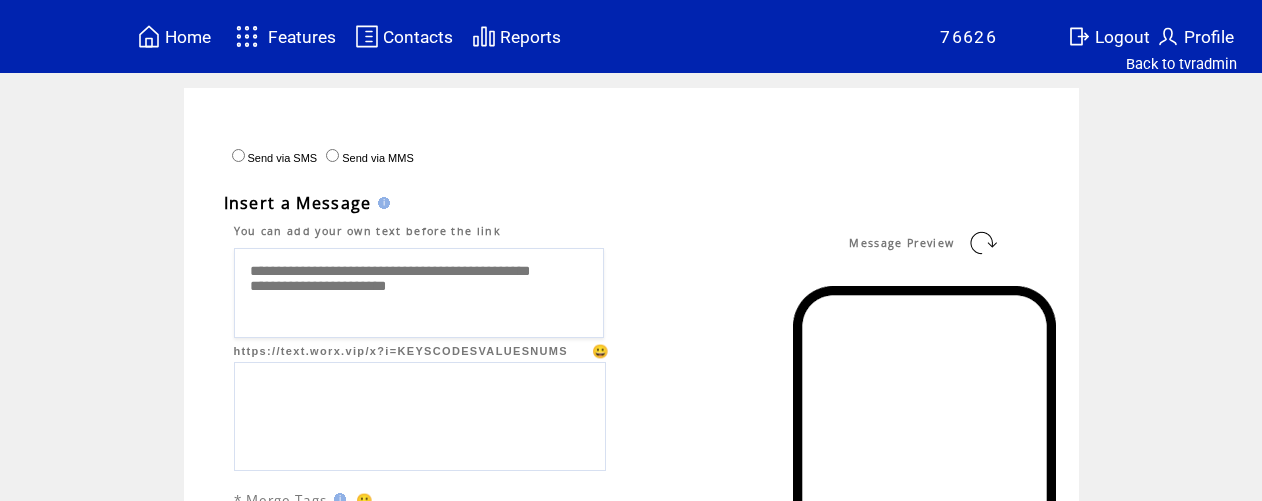type on "**********" 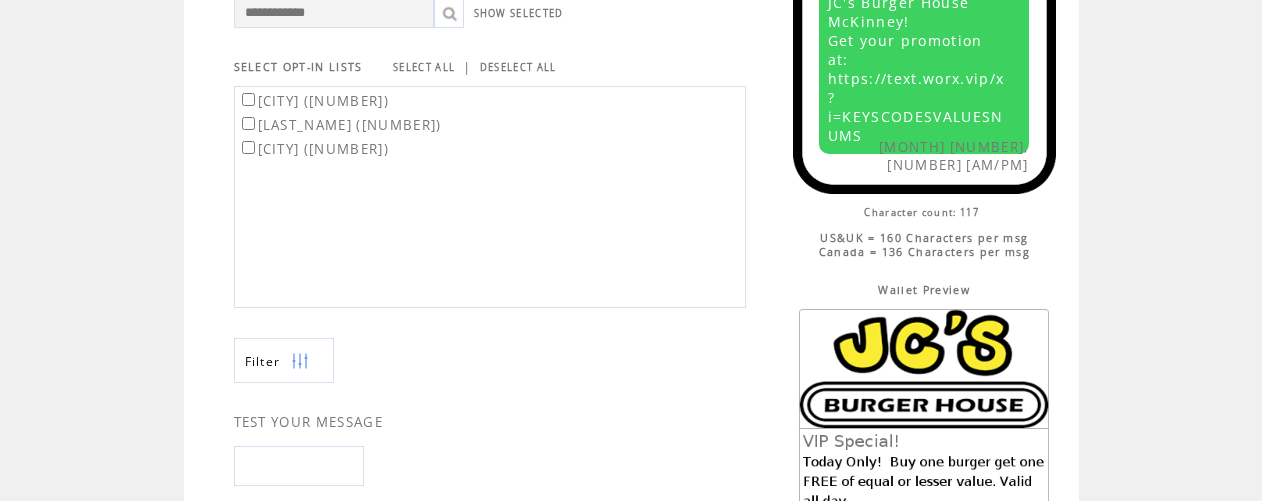 scroll, scrollTop: 653, scrollLeft: 0, axis: vertical 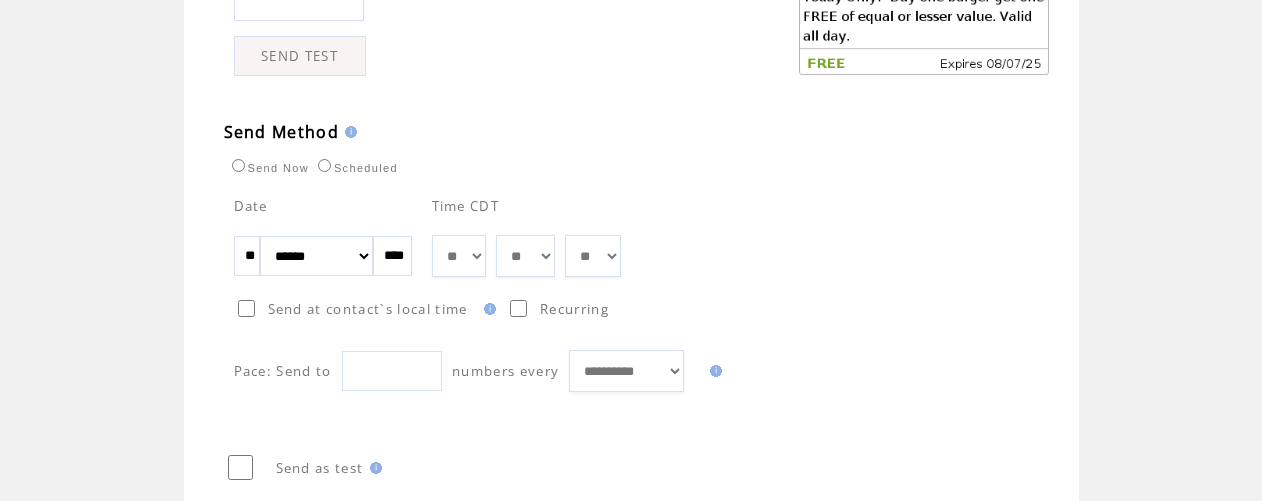 click on "**" at bounding box center (247, 256) 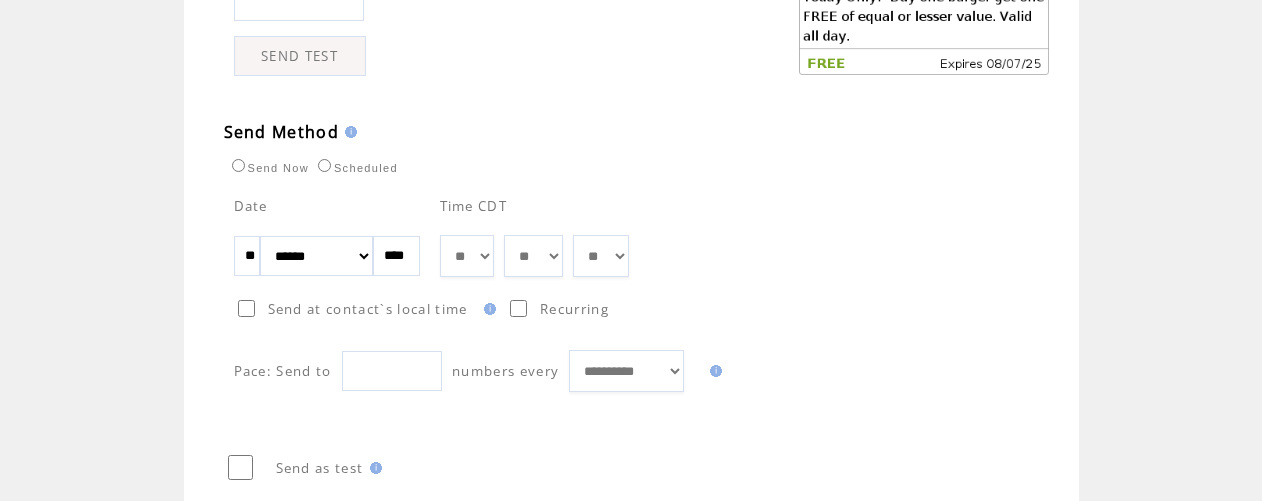 type on "**" 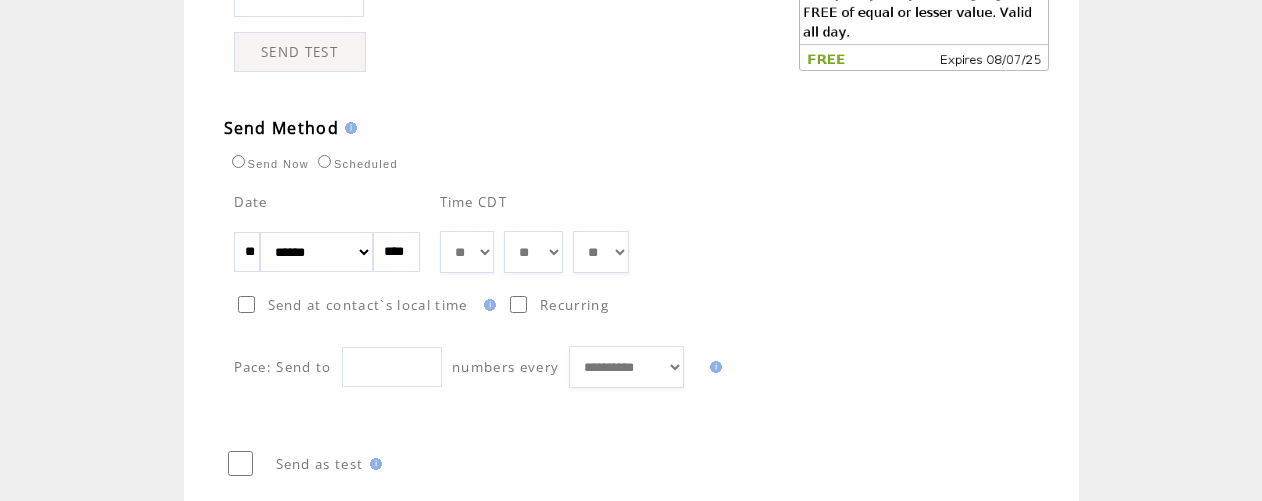 select on "**" 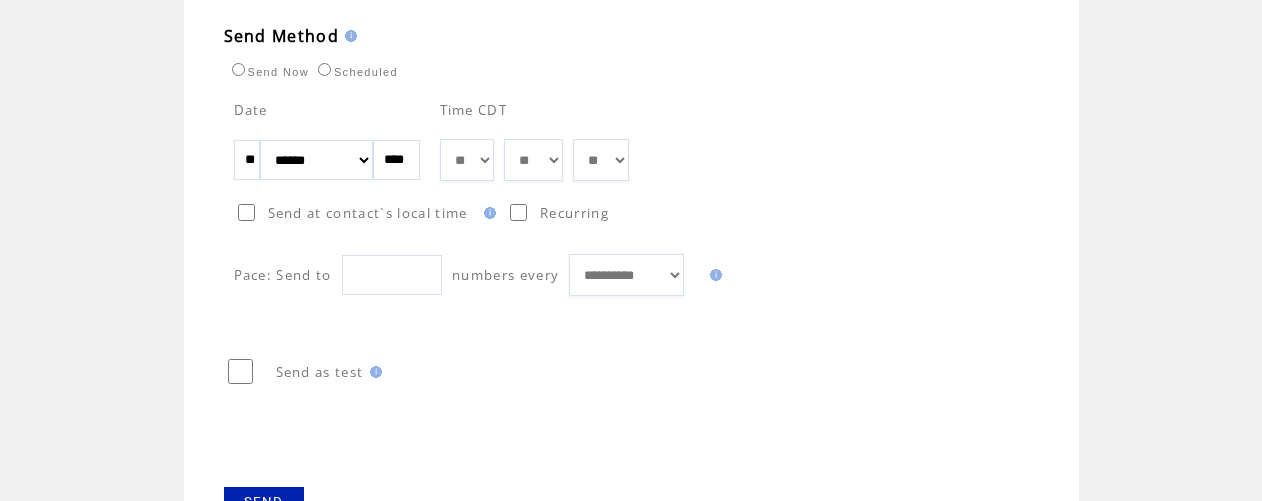 scroll, scrollTop: 1304, scrollLeft: 0, axis: vertical 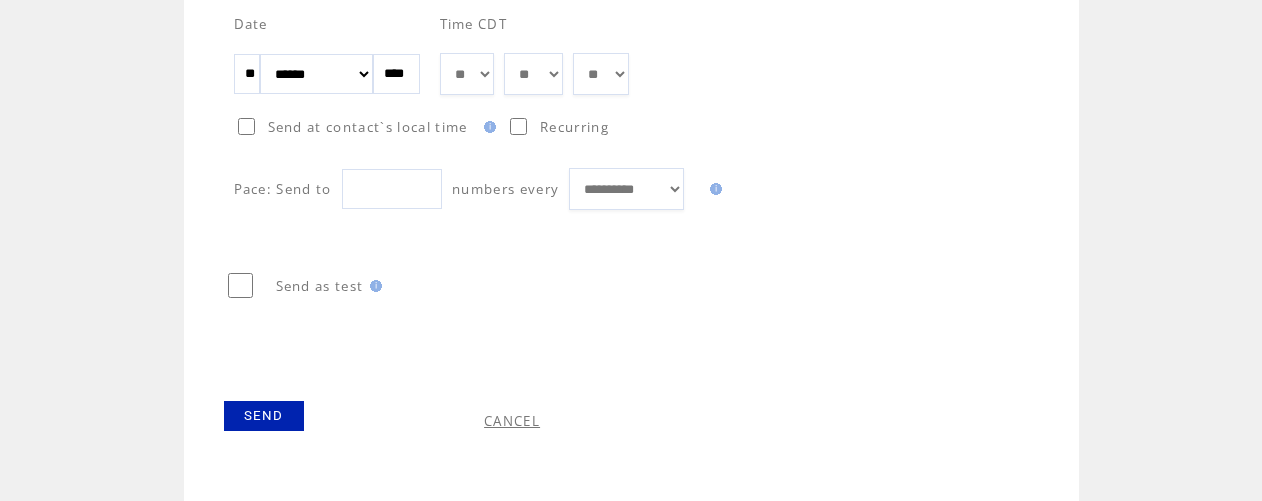 click on "SEND" at bounding box center (264, 416) 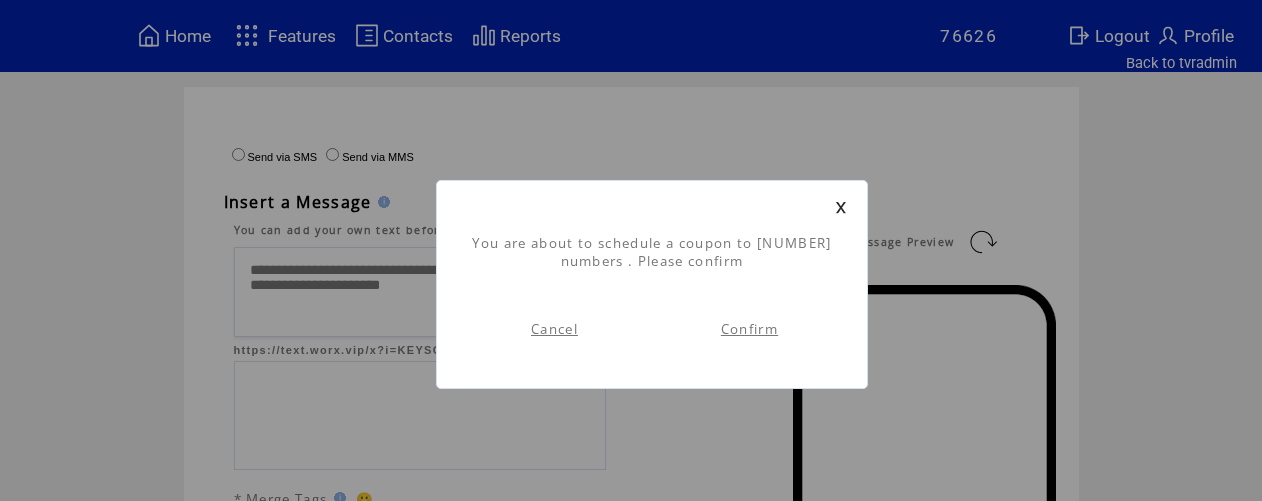 scroll, scrollTop: 1, scrollLeft: 0, axis: vertical 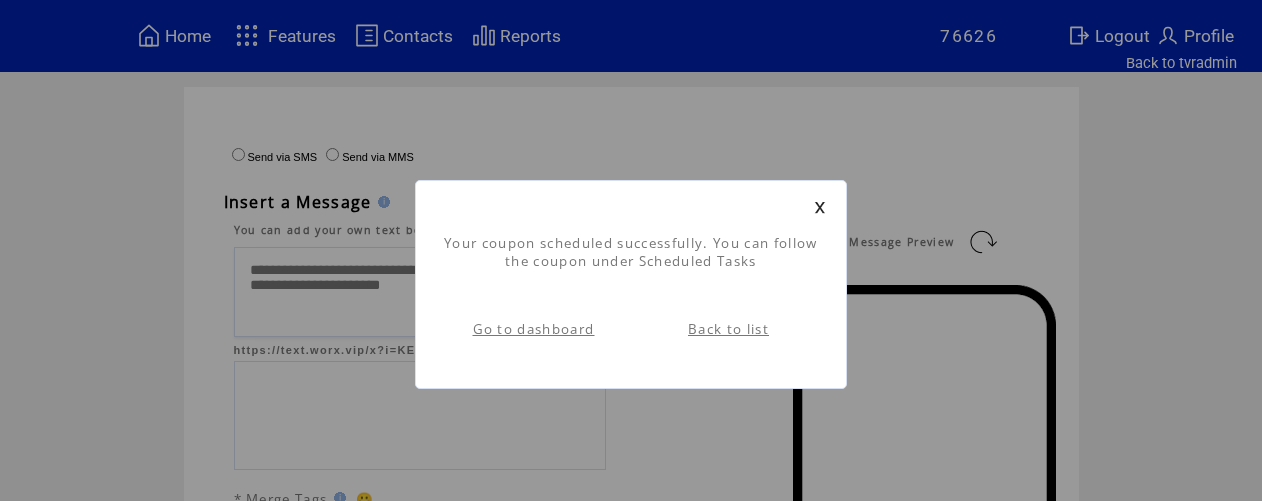 click on "Go to dashboard" at bounding box center [534, 329] 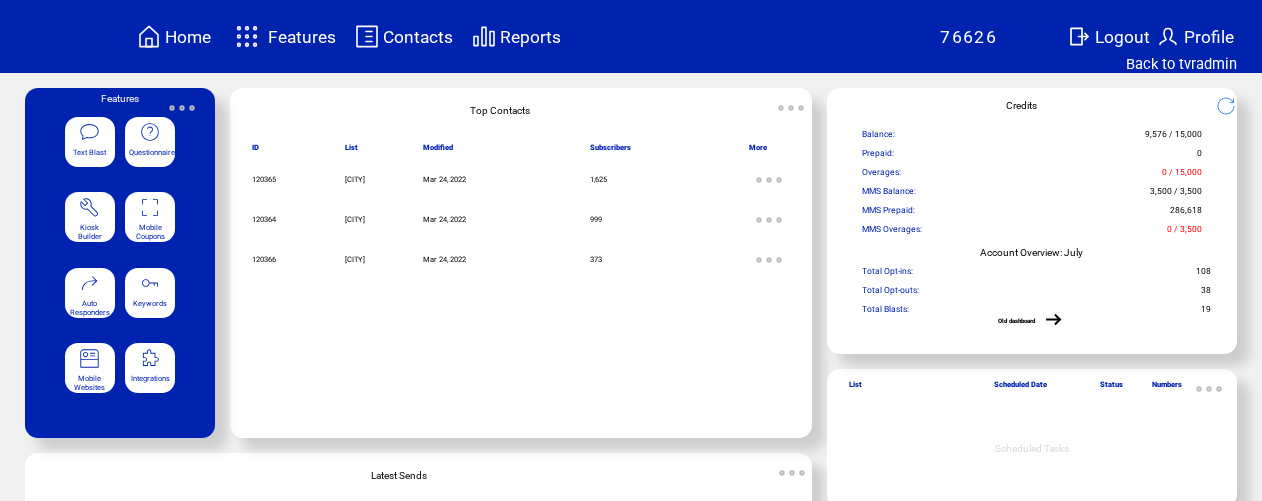 click on "Features" at bounding box center [302, 37] 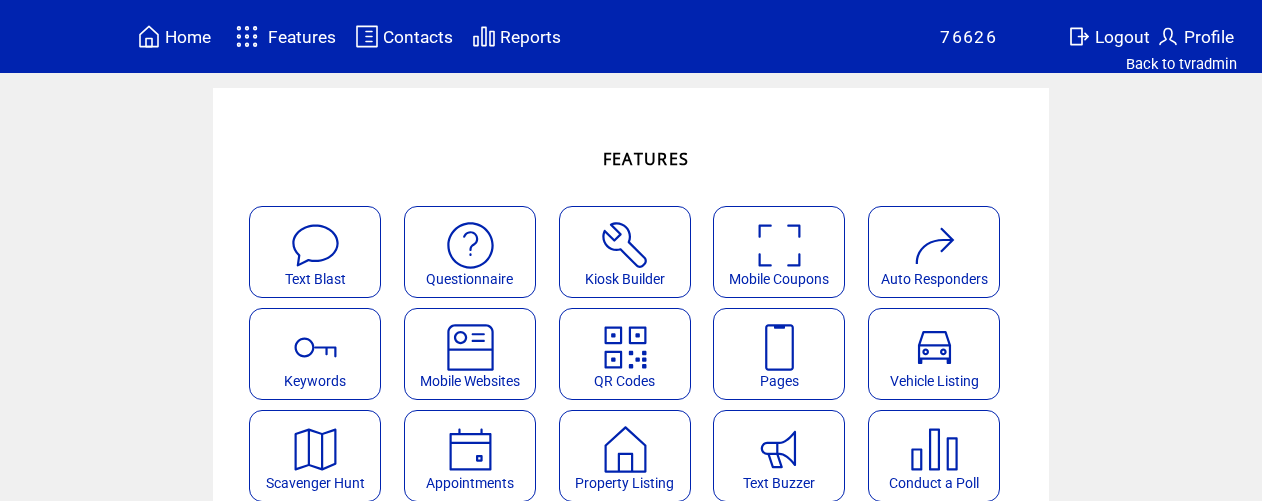scroll, scrollTop: 189, scrollLeft: 0, axis: vertical 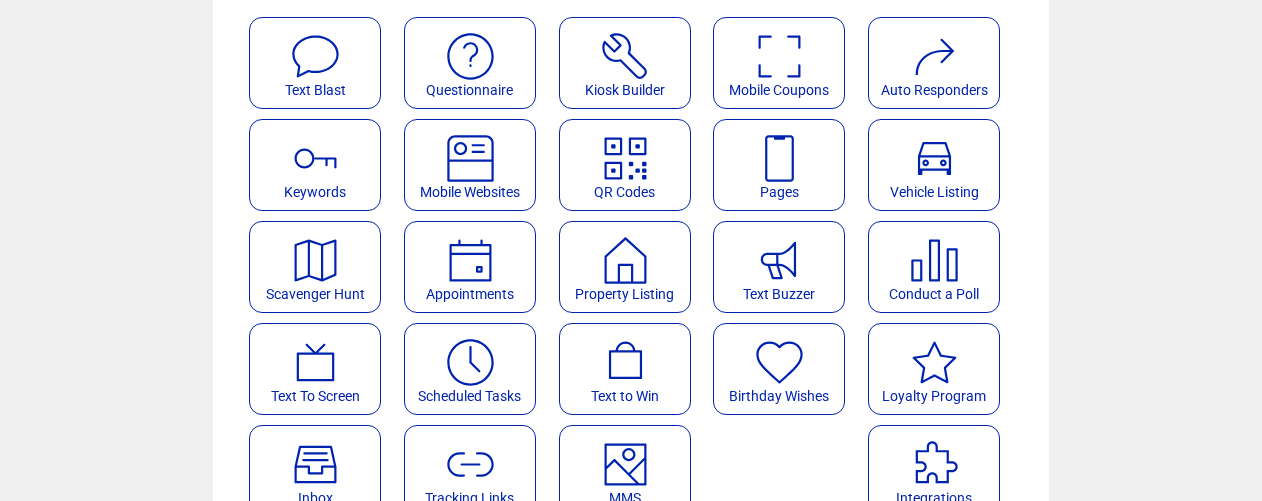 click at bounding box center [470, 355] 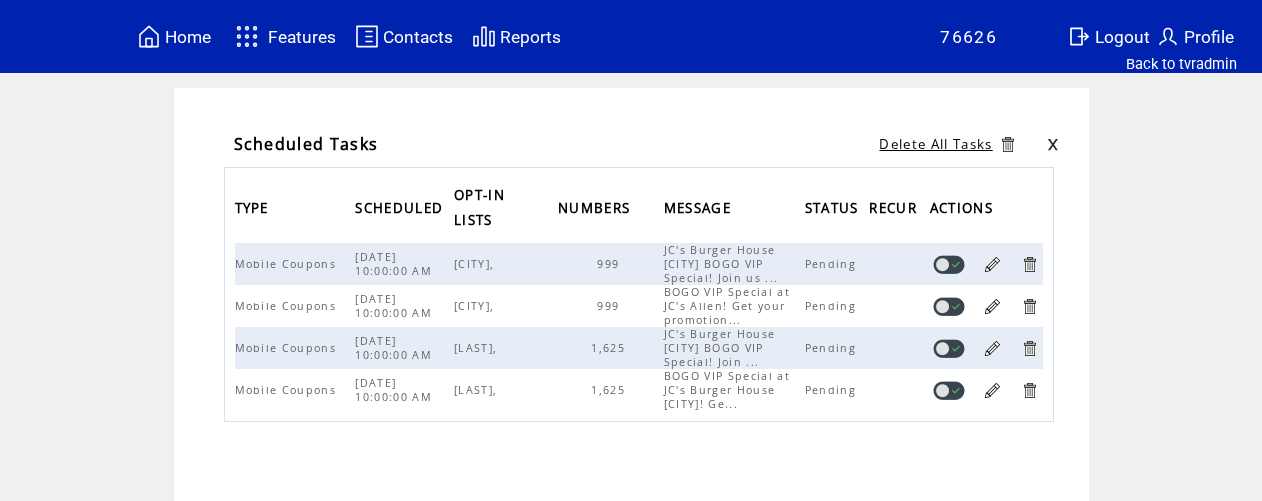 scroll, scrollTop: 0, scrollLeft: 0, axis: both 